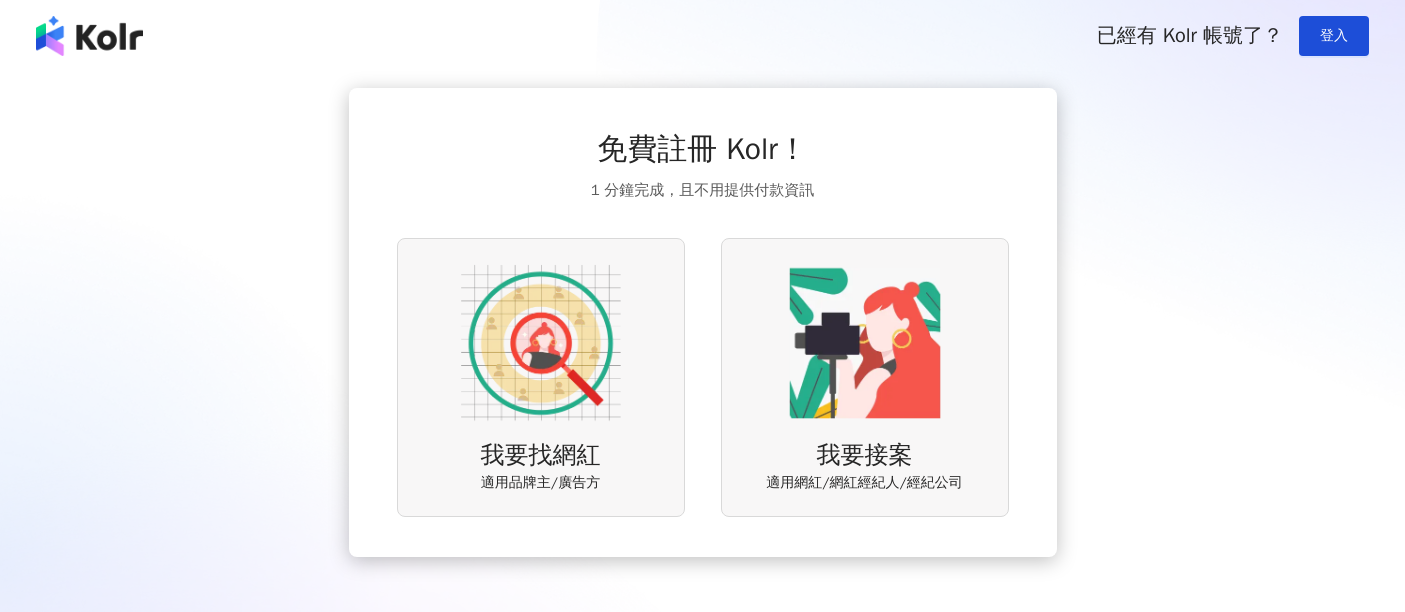 scroll, scrollTop: 0, scrollLeft: 0, axis: both 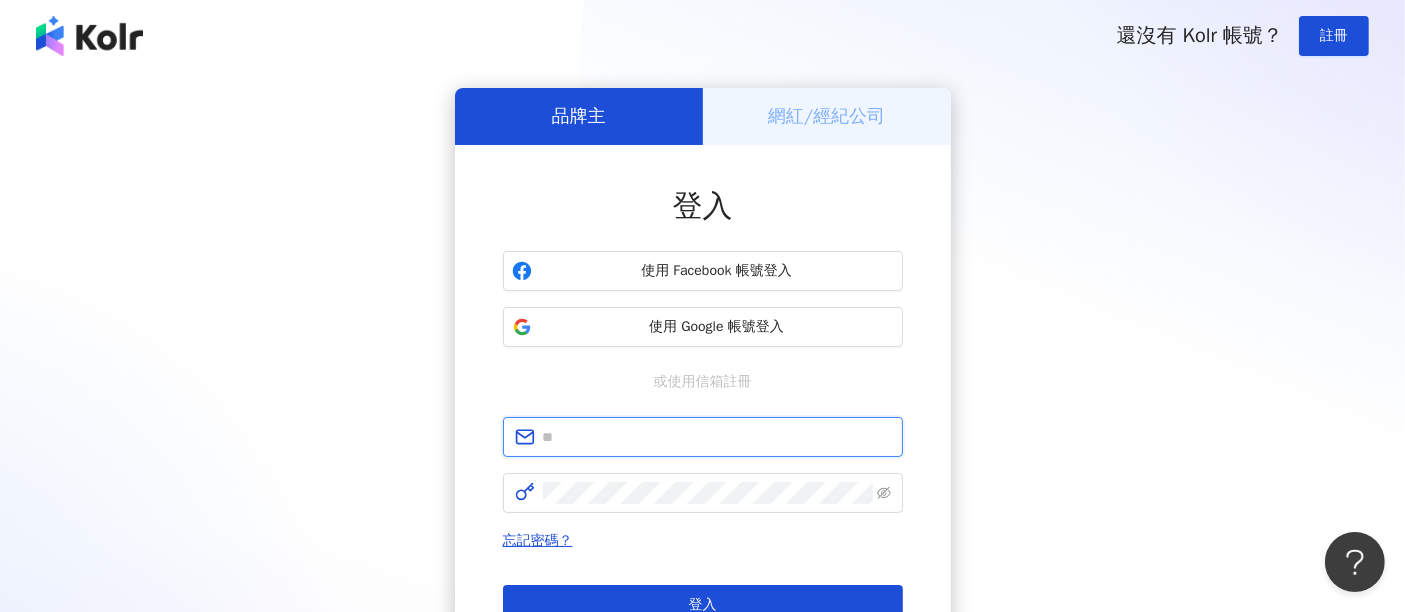 type on "**********" 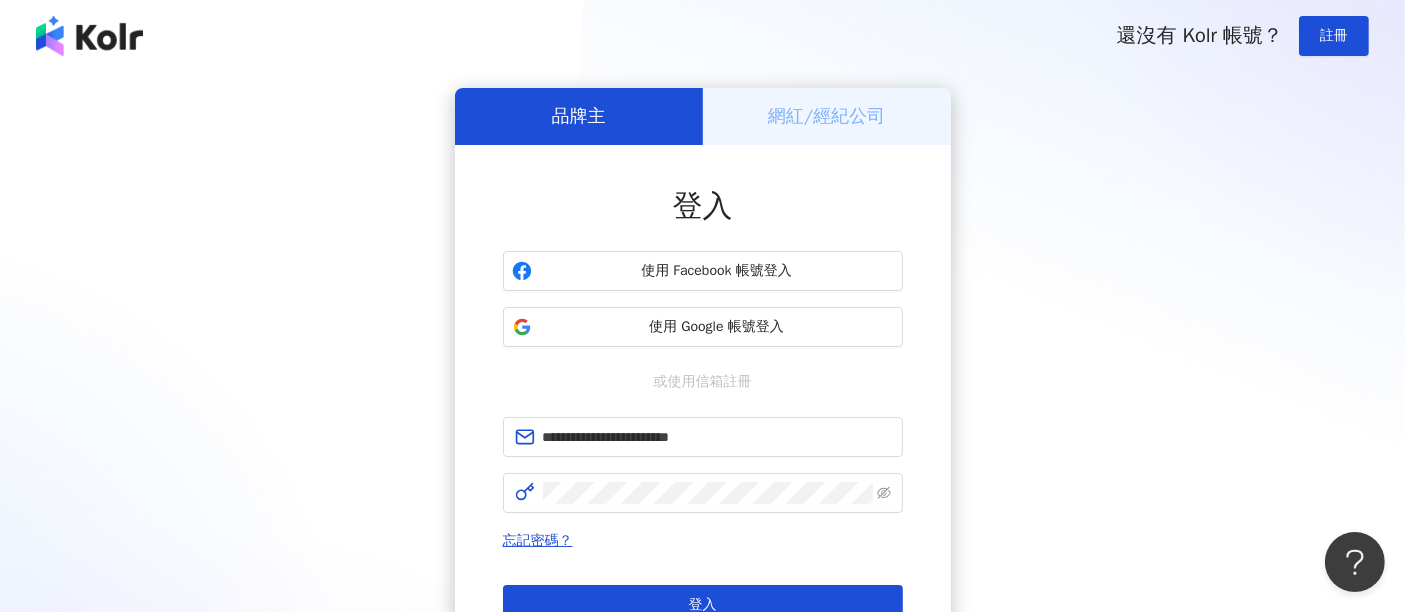 click on "登入" at bounding box center [703, 206] 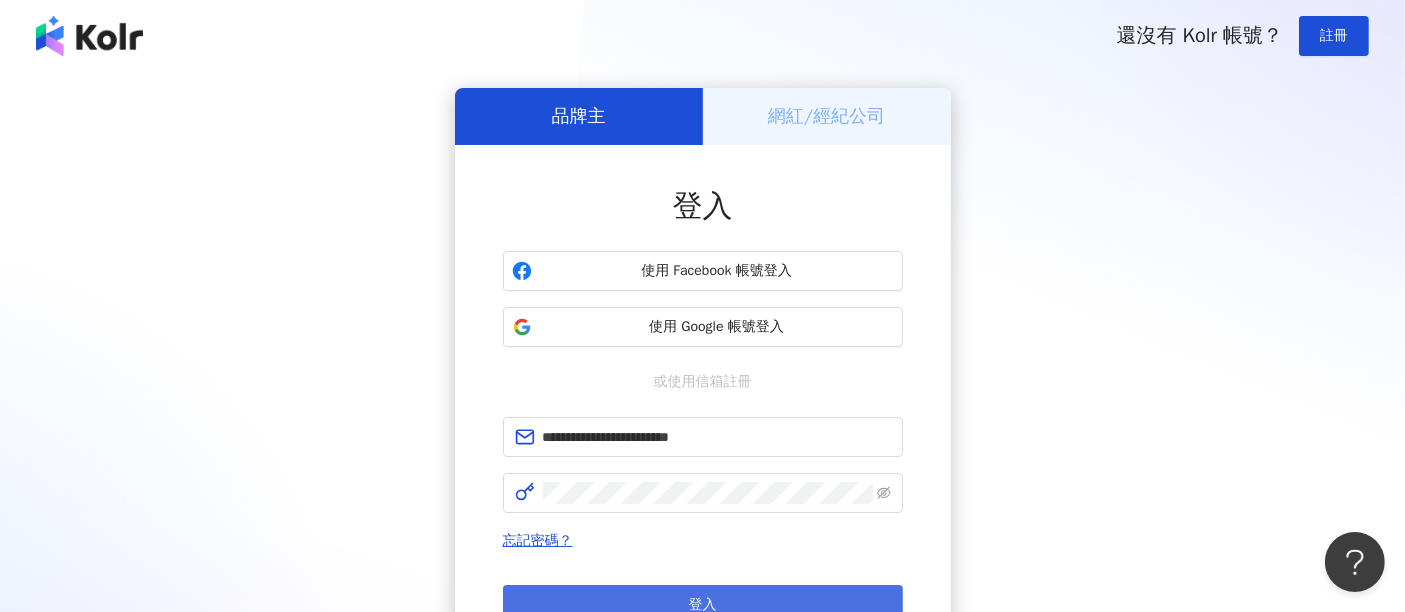 click on "登入" at bounding box center [703, 605] 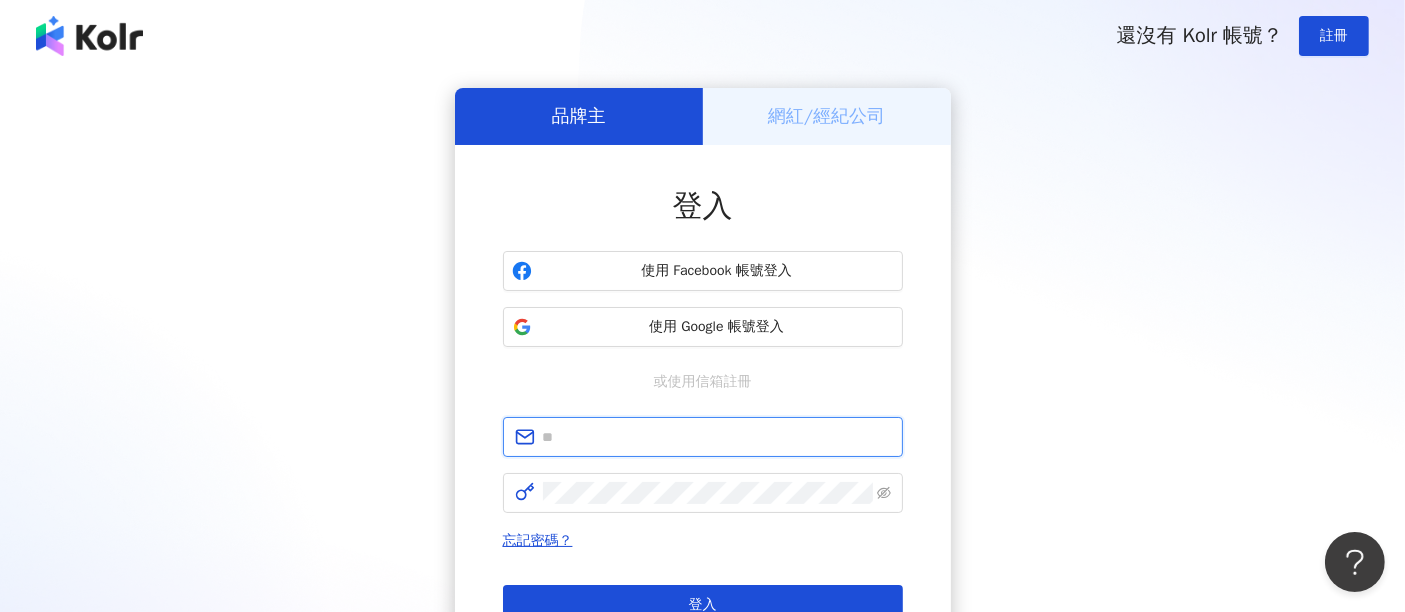type on "**********" 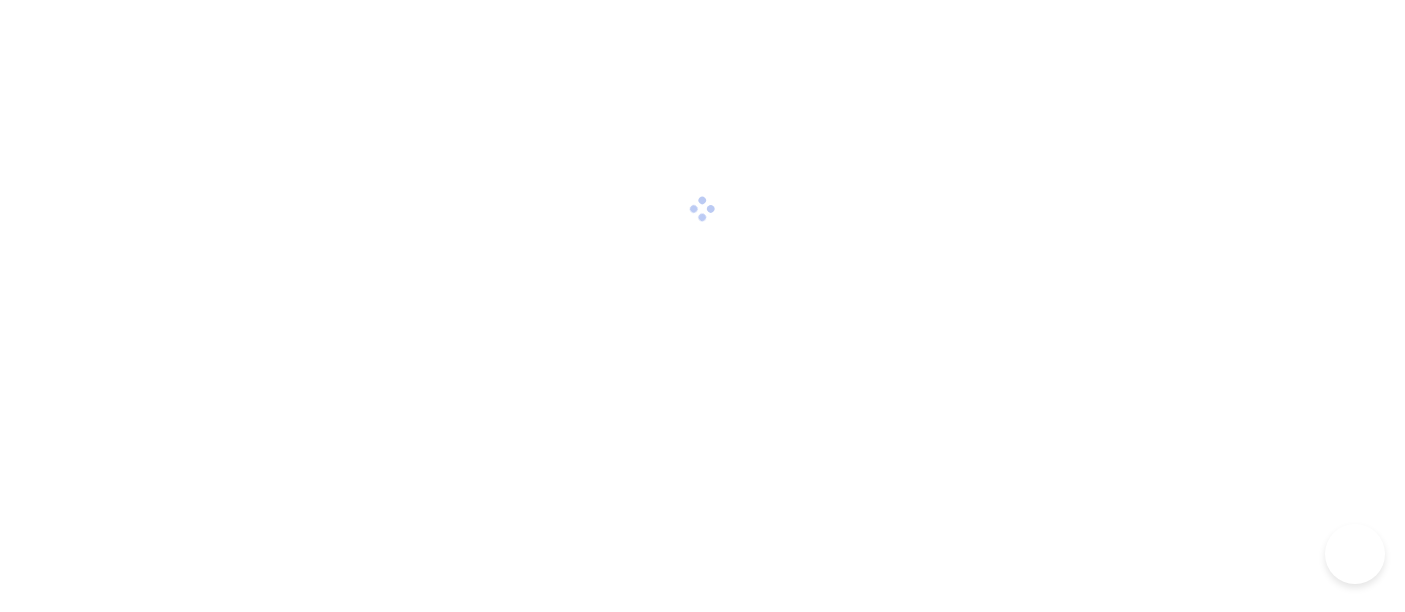 scroll, scrollTop: 0, scrollLeft: 0, axis: both 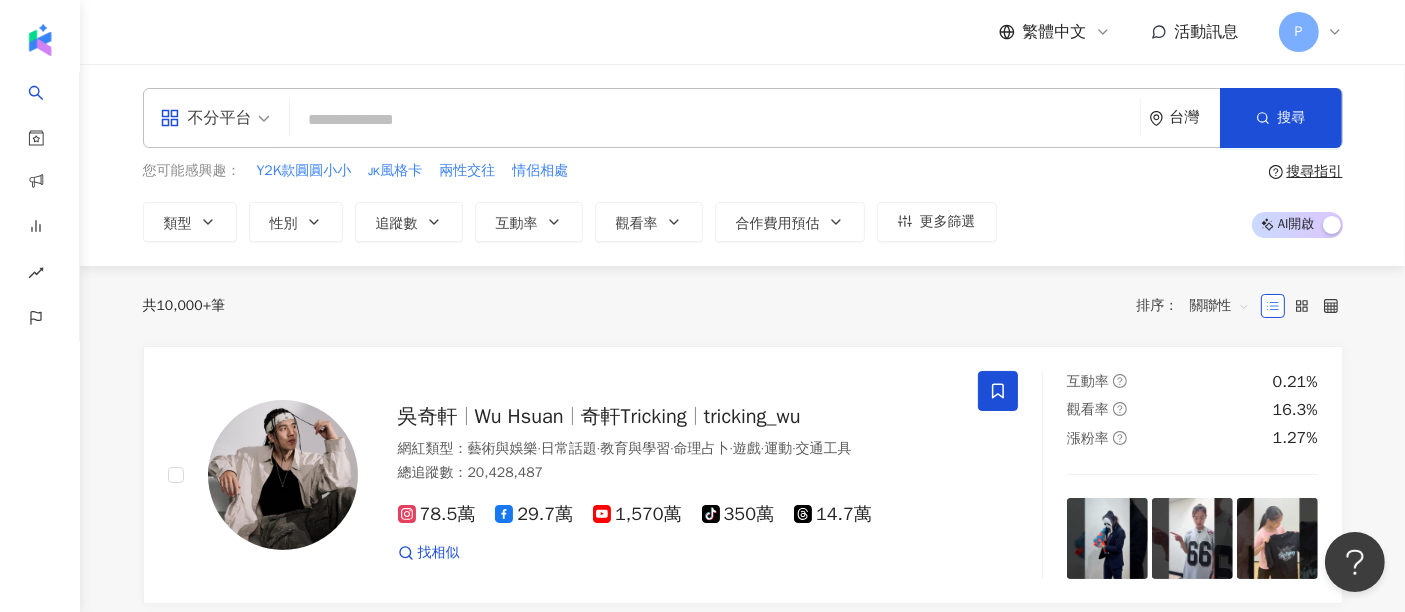 click at bounding box center [715, 120] 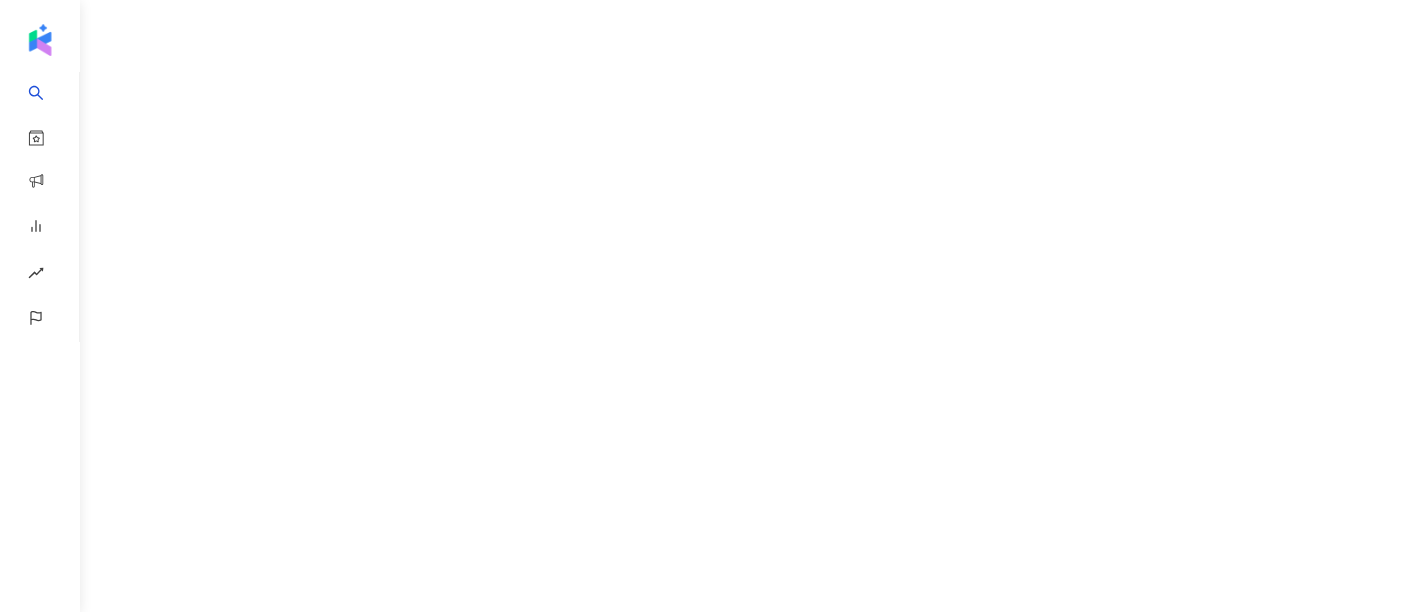 scroll, scrollTop: 0, scrollLeft: 0, axis: both 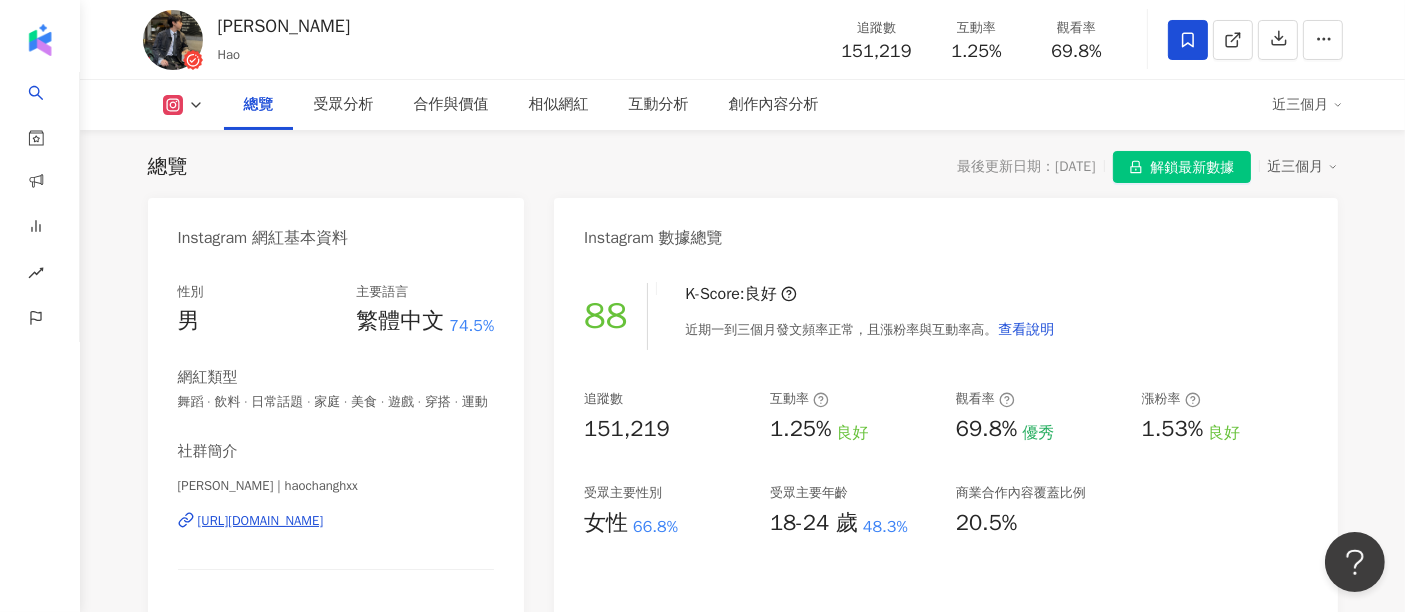 click 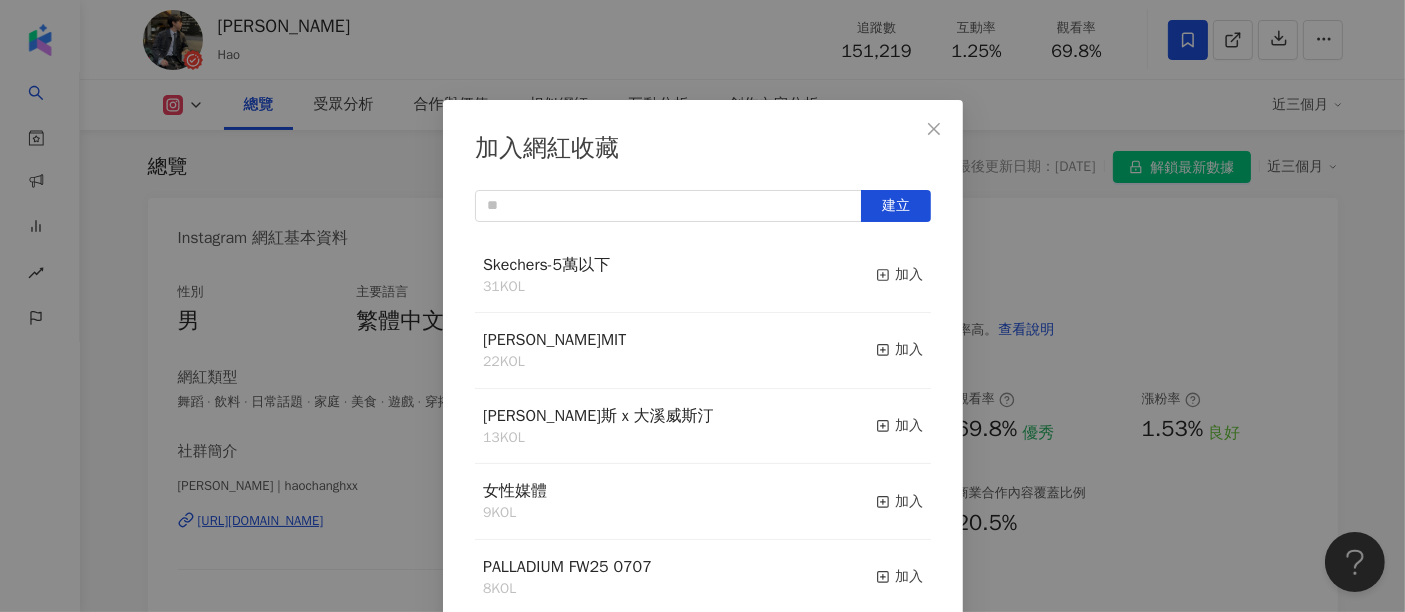 scroll, scrollTop: 8, scrollLeft: 0, axis: vertical 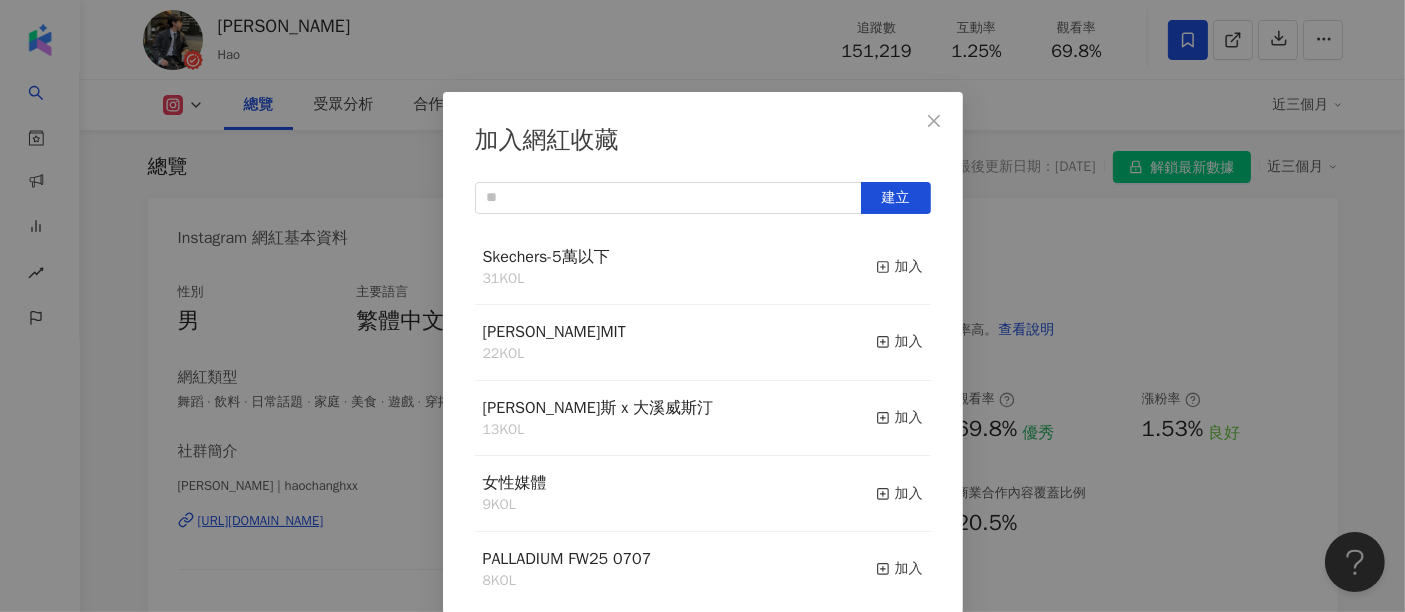 click on "Skechers-5萬以下 31  KOL 加入" at bounding box center [703, 268] 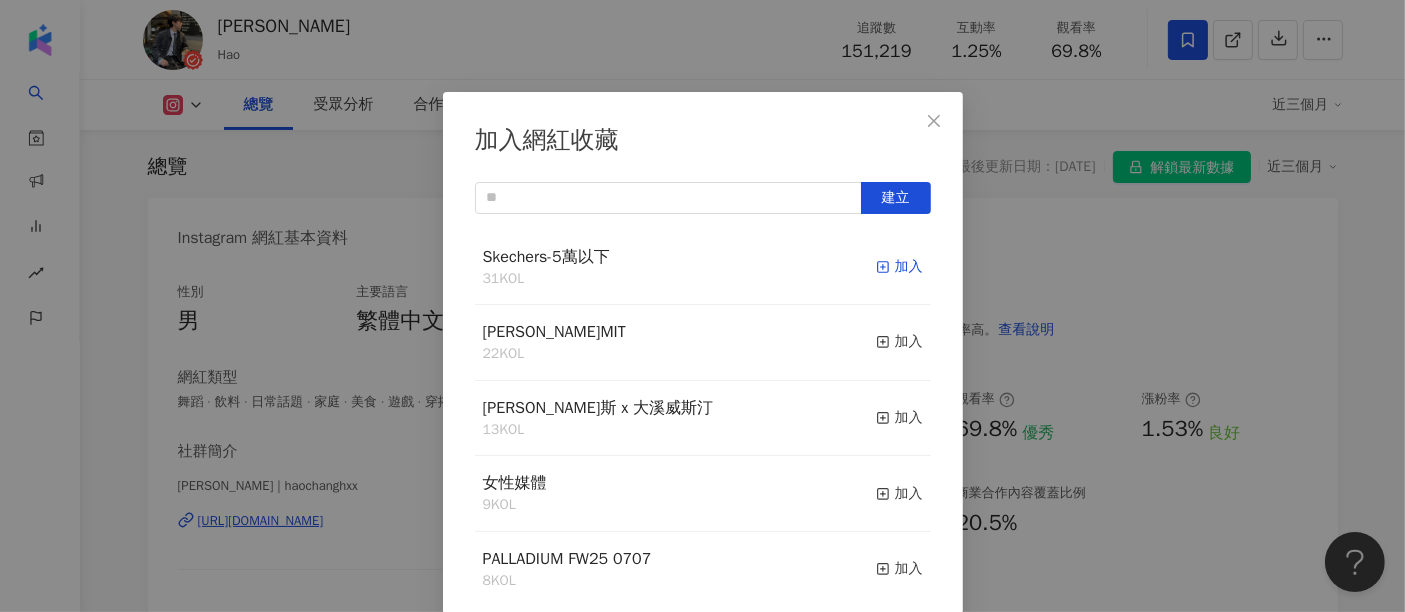 click on "加入" at bounding box center (899, 267) 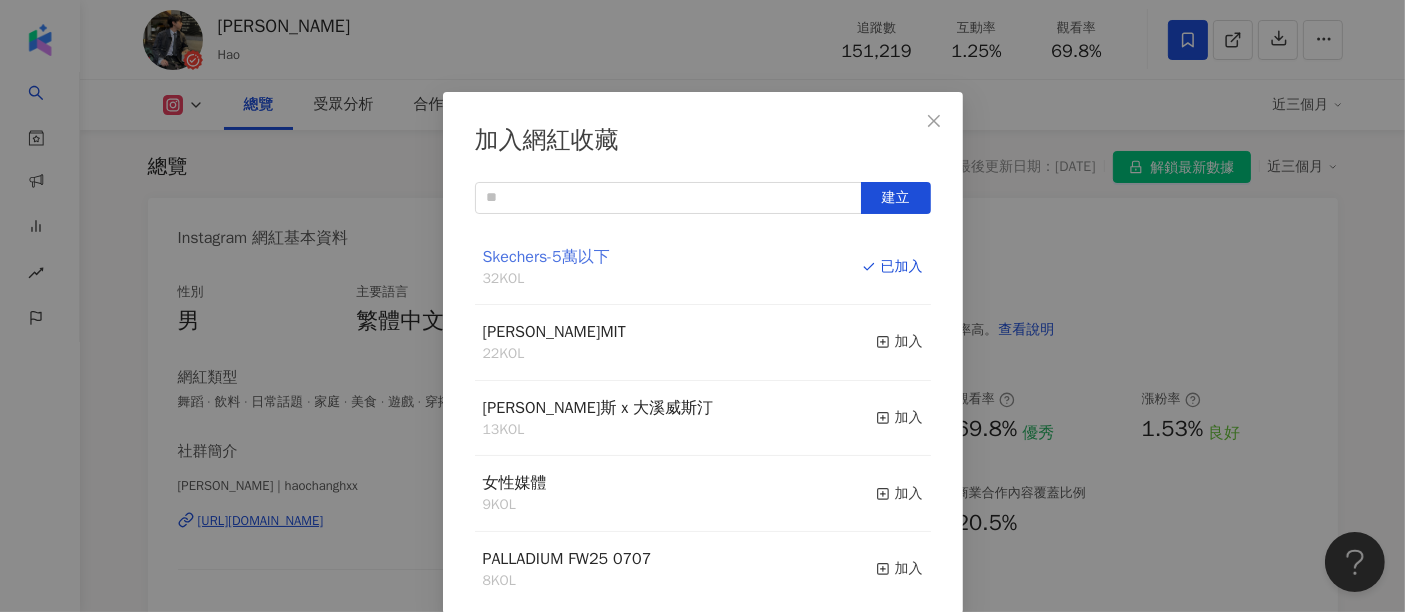 click on "Skechers-5萬以下" at bounding box center (546, 257) 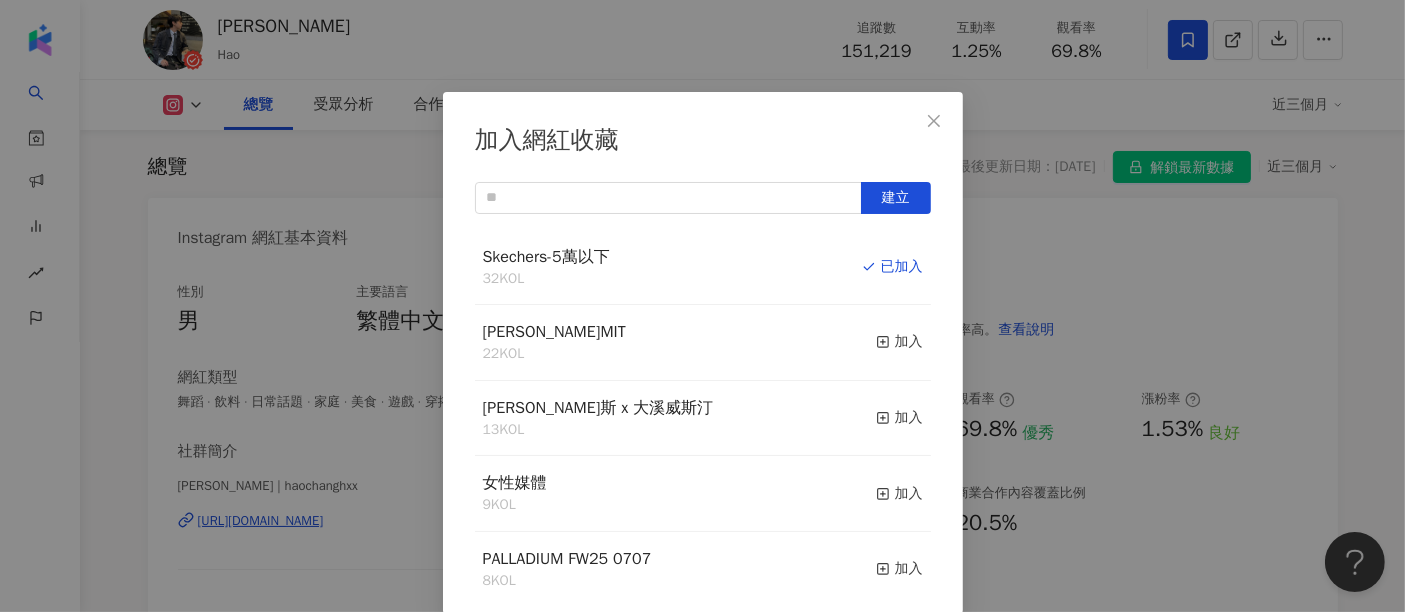 click on "加入網紅收藏 建立 Skechers-5萬以下 32  KOL 已加入 海尼根MIT 22  KOL 加入 艾德懷斯 x 大溪威斯汀 13  KOL 加入 女性媒體 9  KOL 加入 PALLADIUM FW25 0707 8  KOL 加入 GU 9  KOL 加入 電商平台 5  KOL 加入 啦啦隊 48  KOL 加入 橘子嘉年華 36  KOL 加入 Skechers-5萬以上 17  KOL 加入" at bounding box center (702, 306) 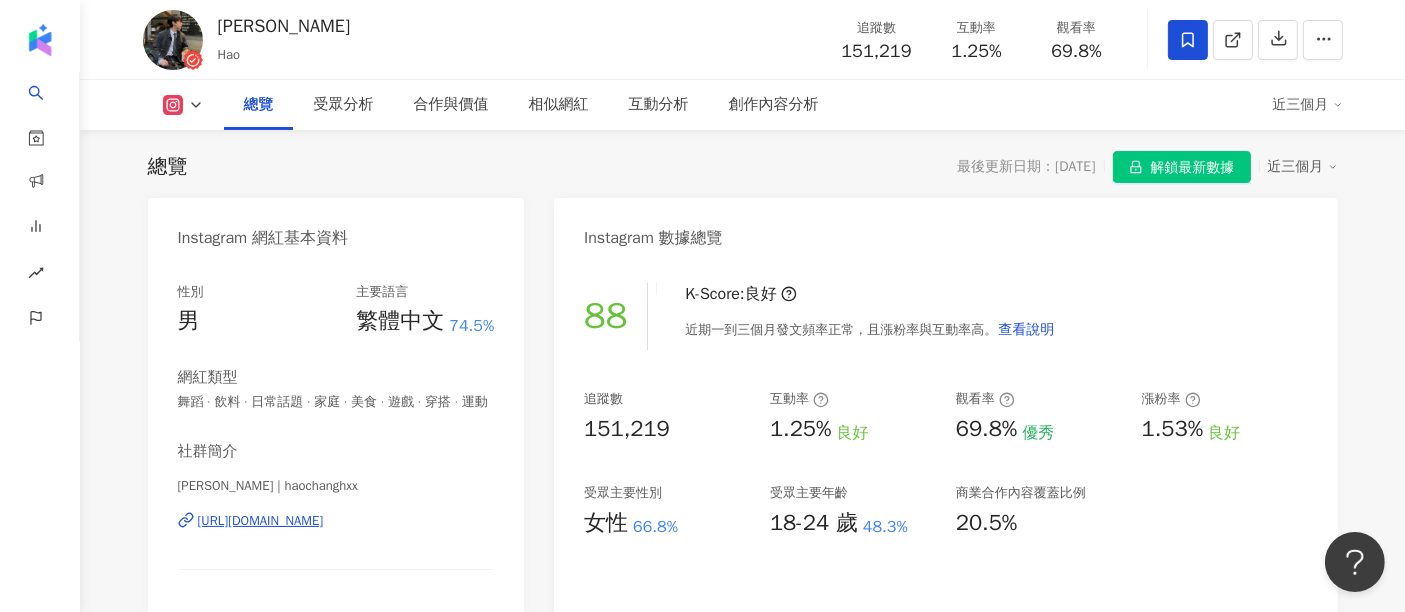 scroll, scrollTop: 0, scrollLeft: 0, axis: both 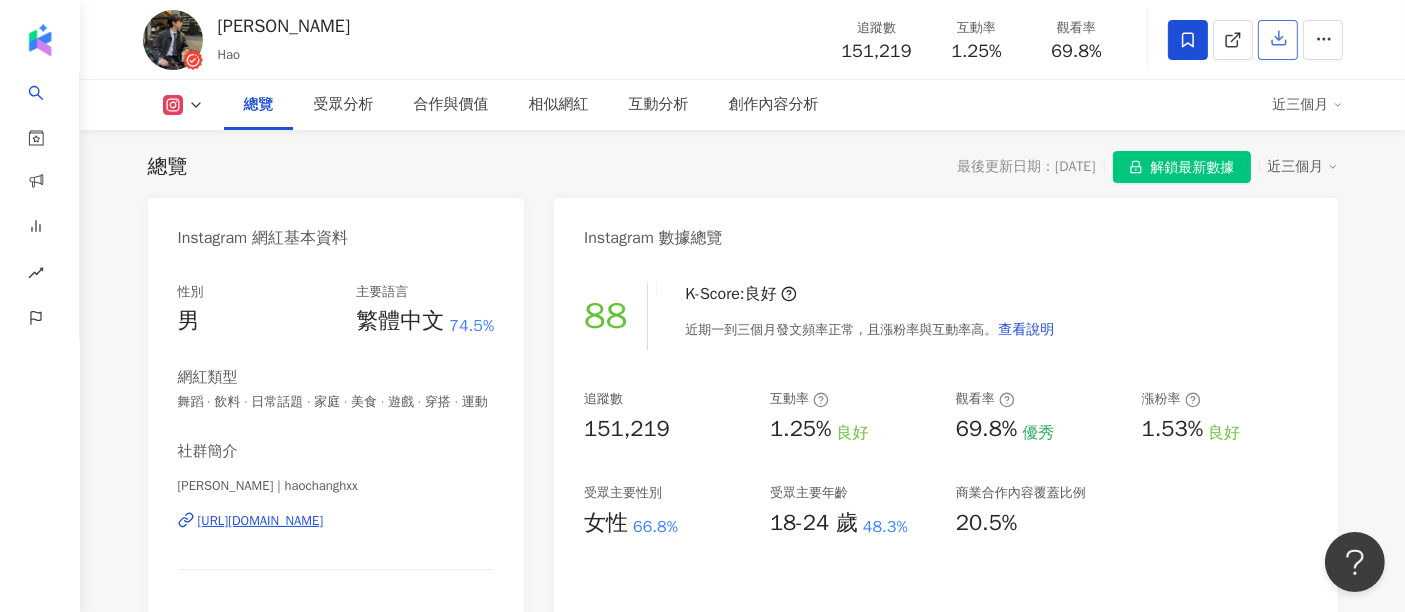 click 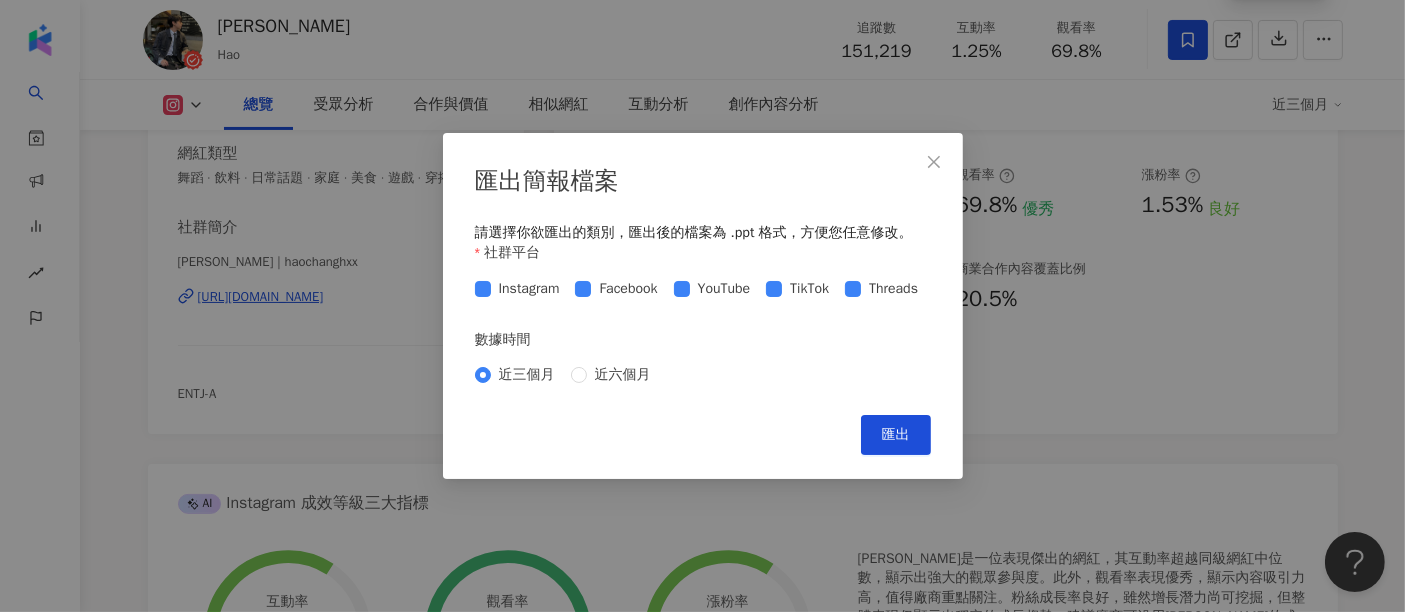 scroll, scrollTop: 234, scrollLeft: 0, axis: vertical 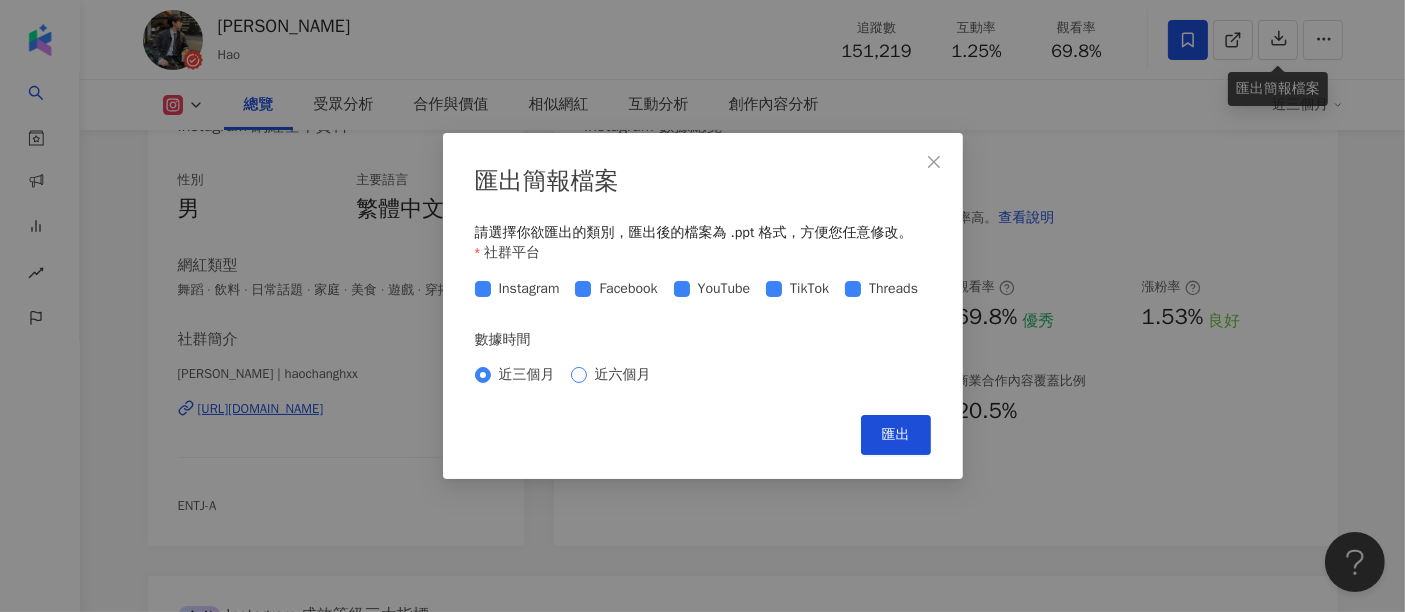 click on "近六個月" at bounding box center [623, 375] 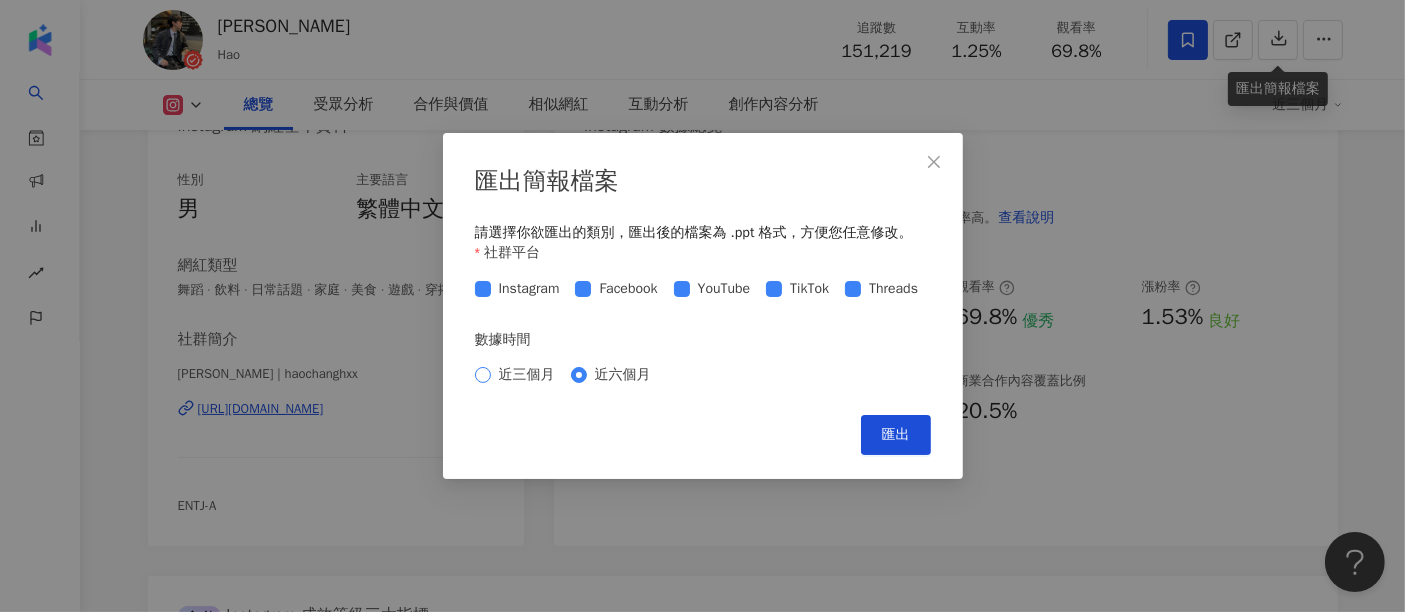 click on "近三個月" at bounding box center (527, 375) 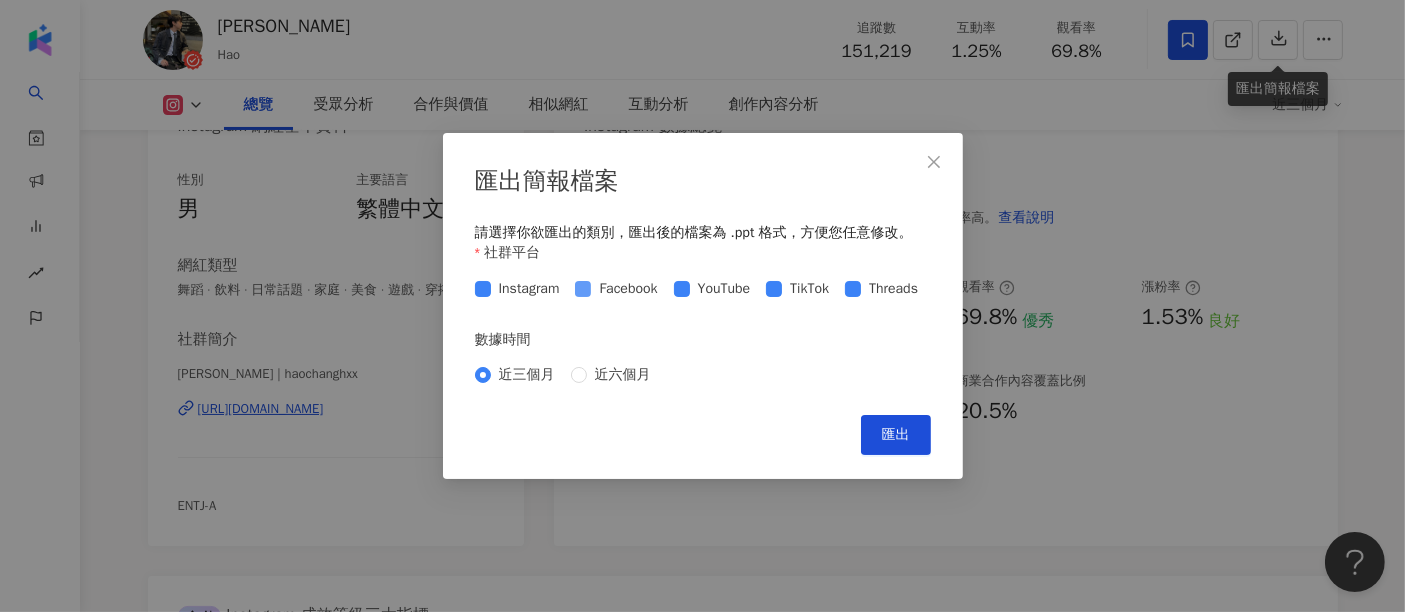 click on "Facebook" at bounding box center (628, 289) 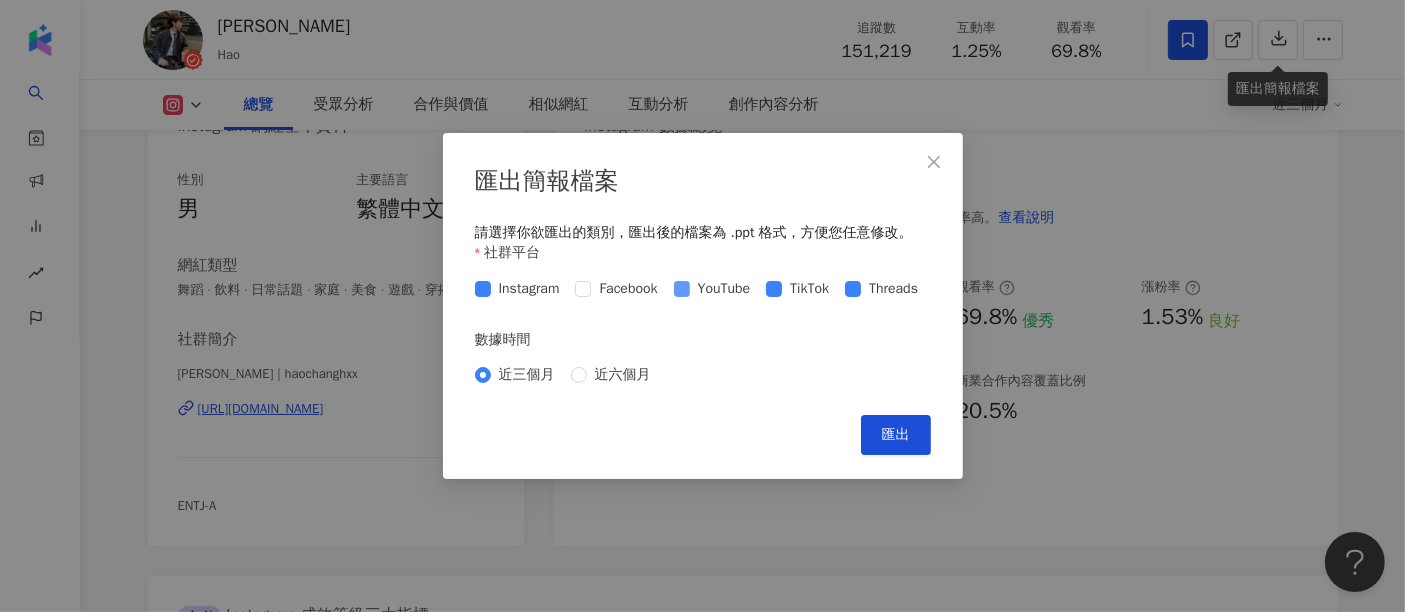 click on "YouTube" at bounding box center (724, 289) 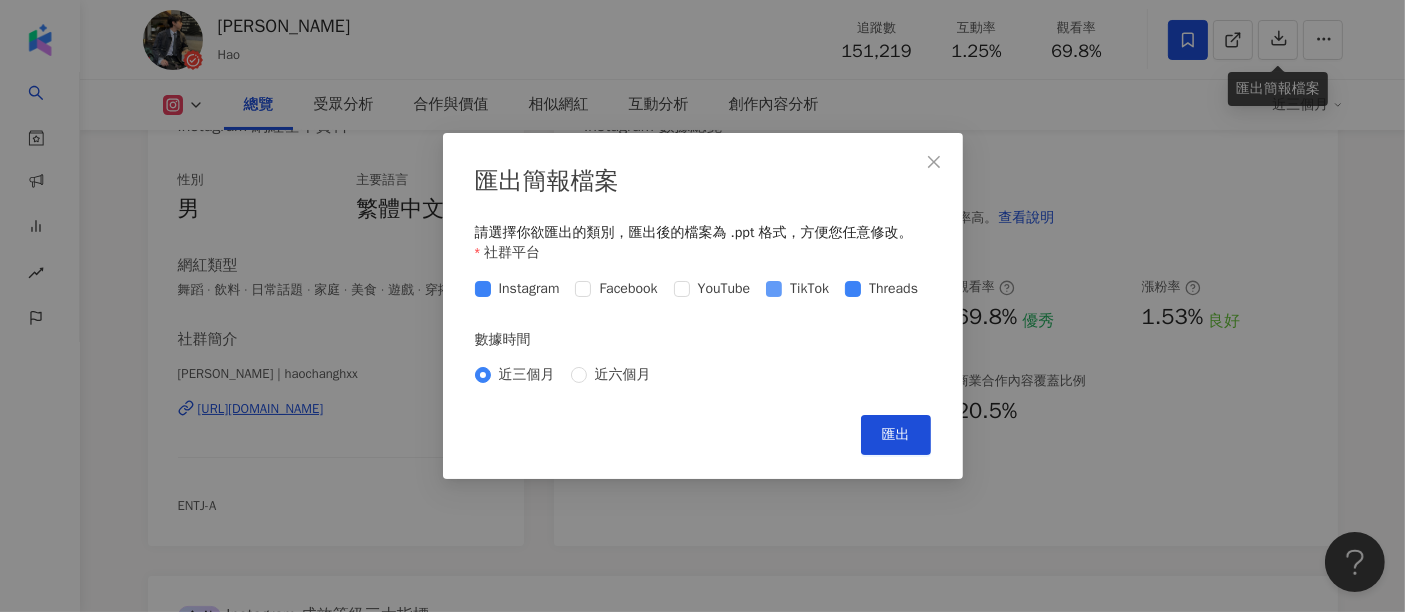 click on "TikTok" at bounding box center [809, 289] 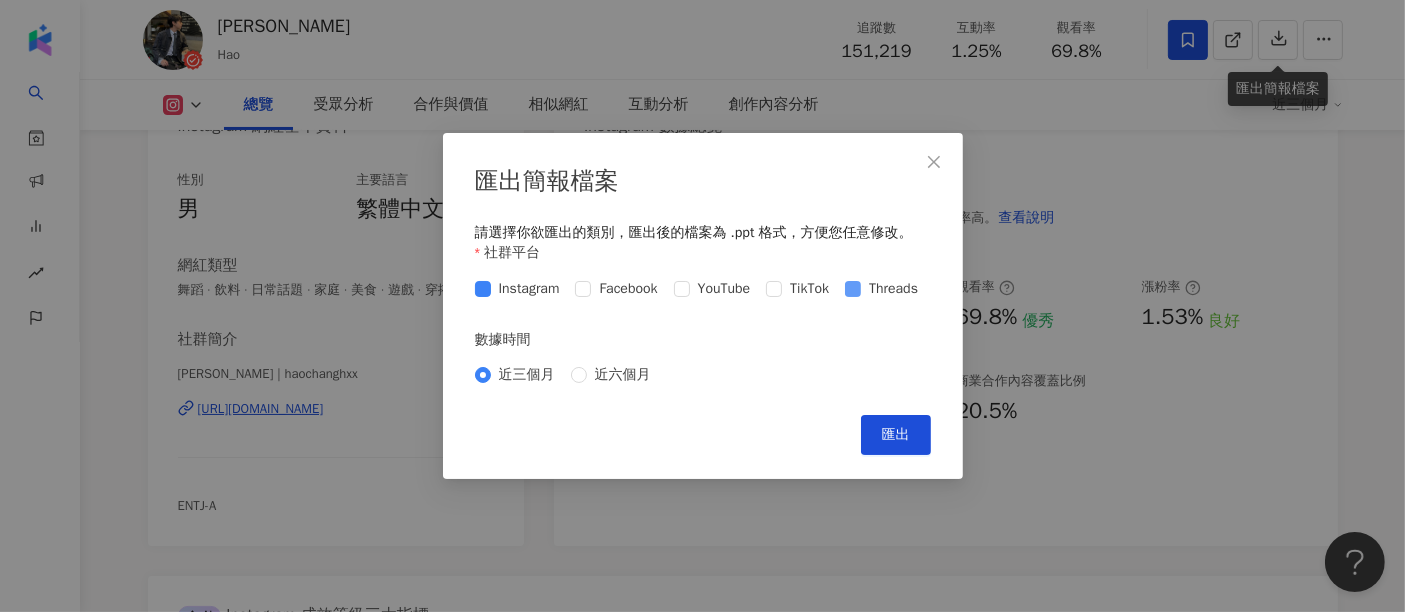 click on "Threads" at bounding box center [893, 289] 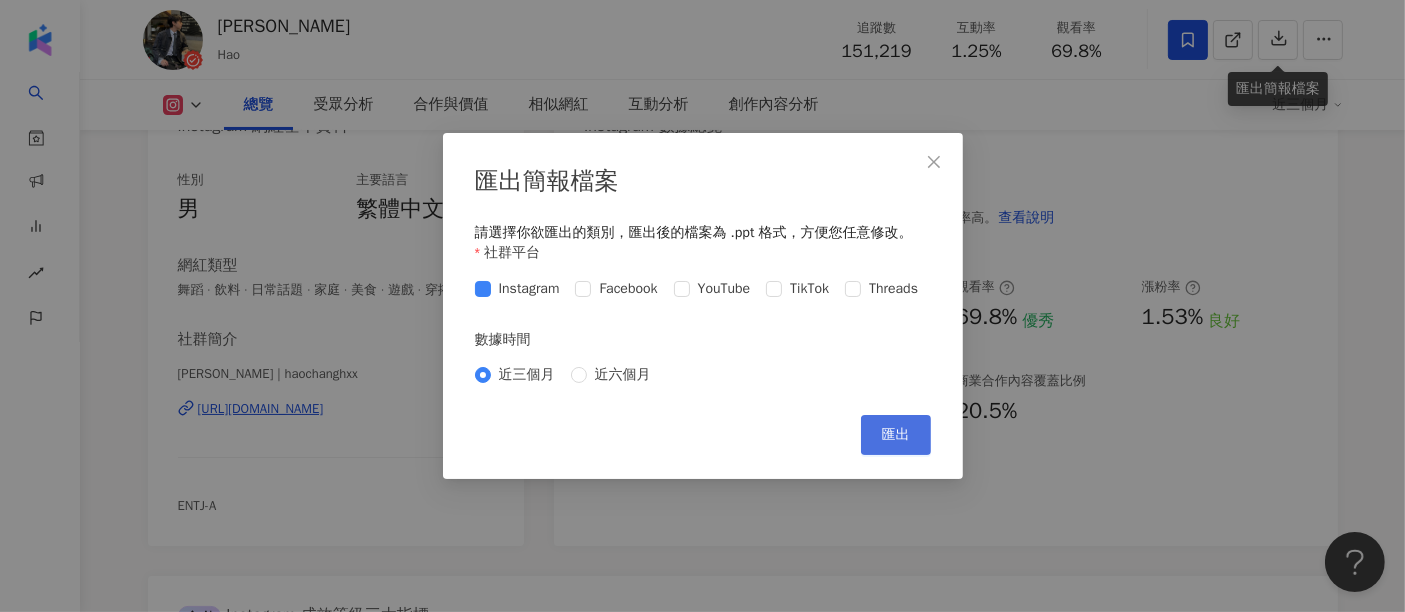 click on "匯出" at bounding box center [896, 435] 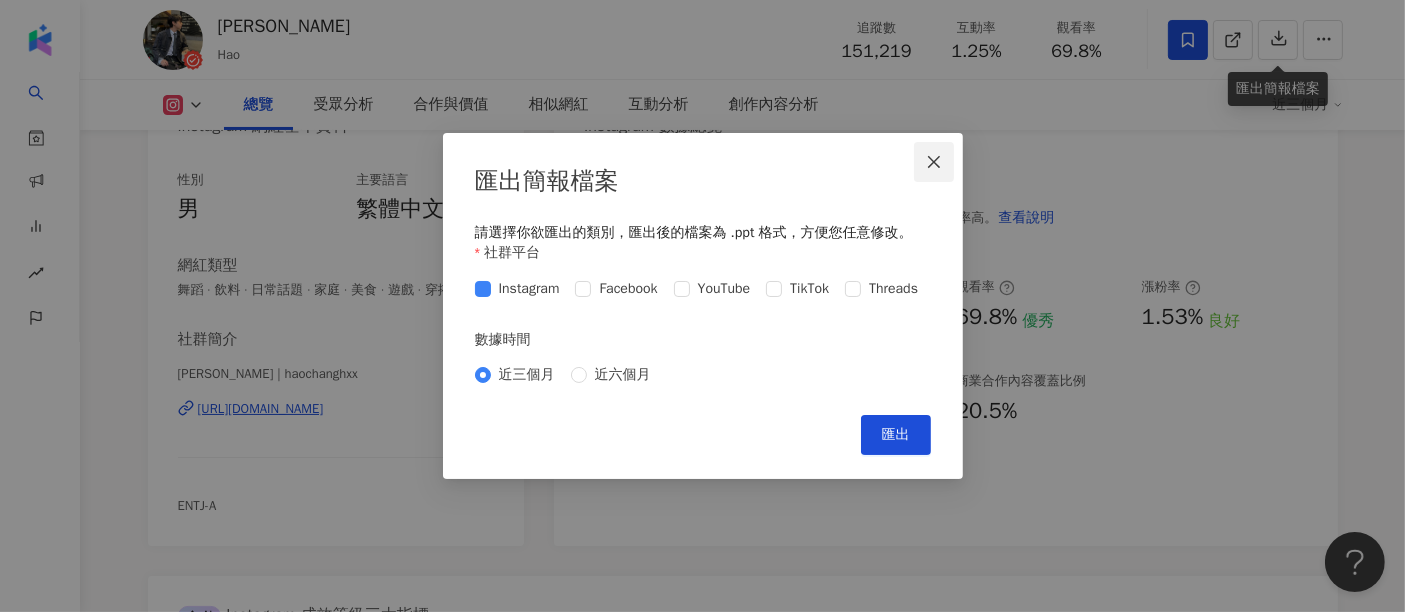 click 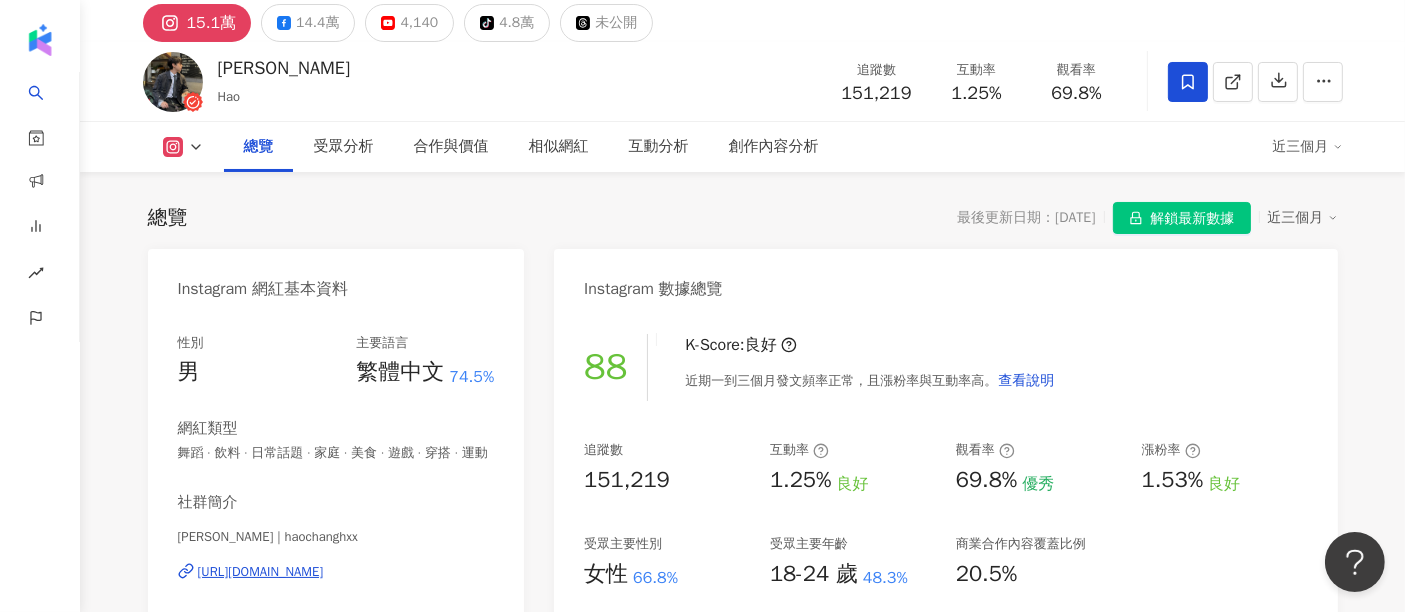scroll, scrollTop: 0, scrollLeft: 0, axis: both 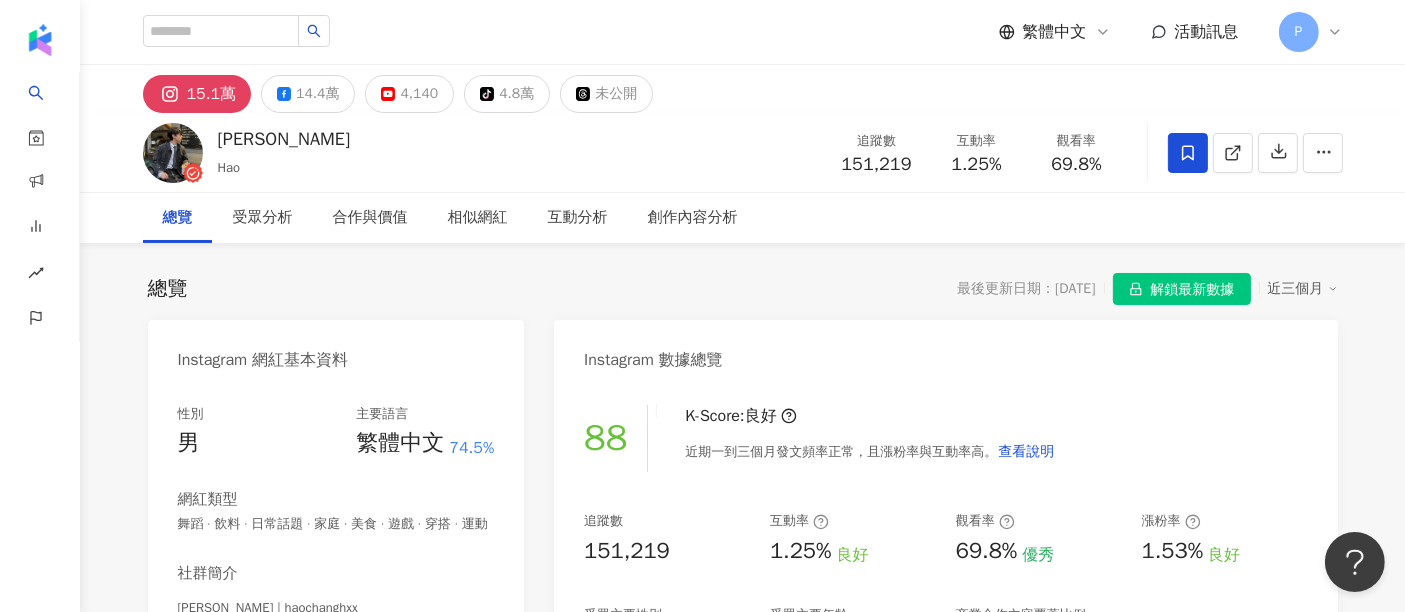 click 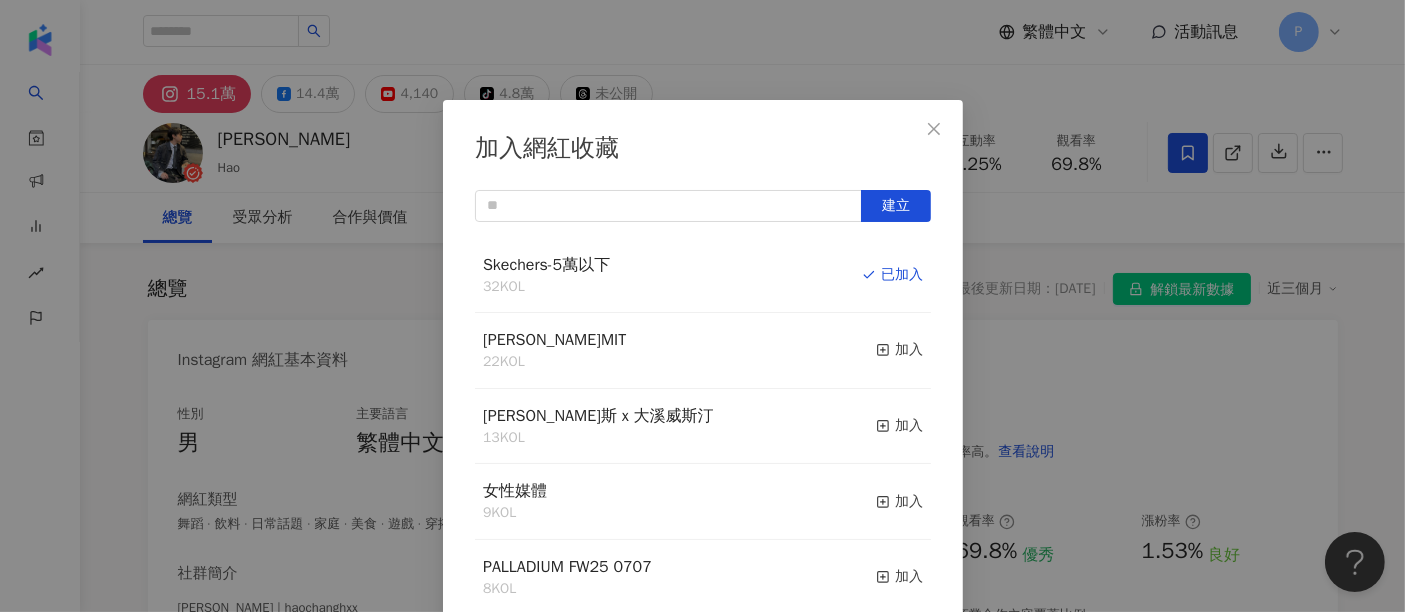 scroll, scrollTop: 8, scrollLeft: 0, axis: vertical 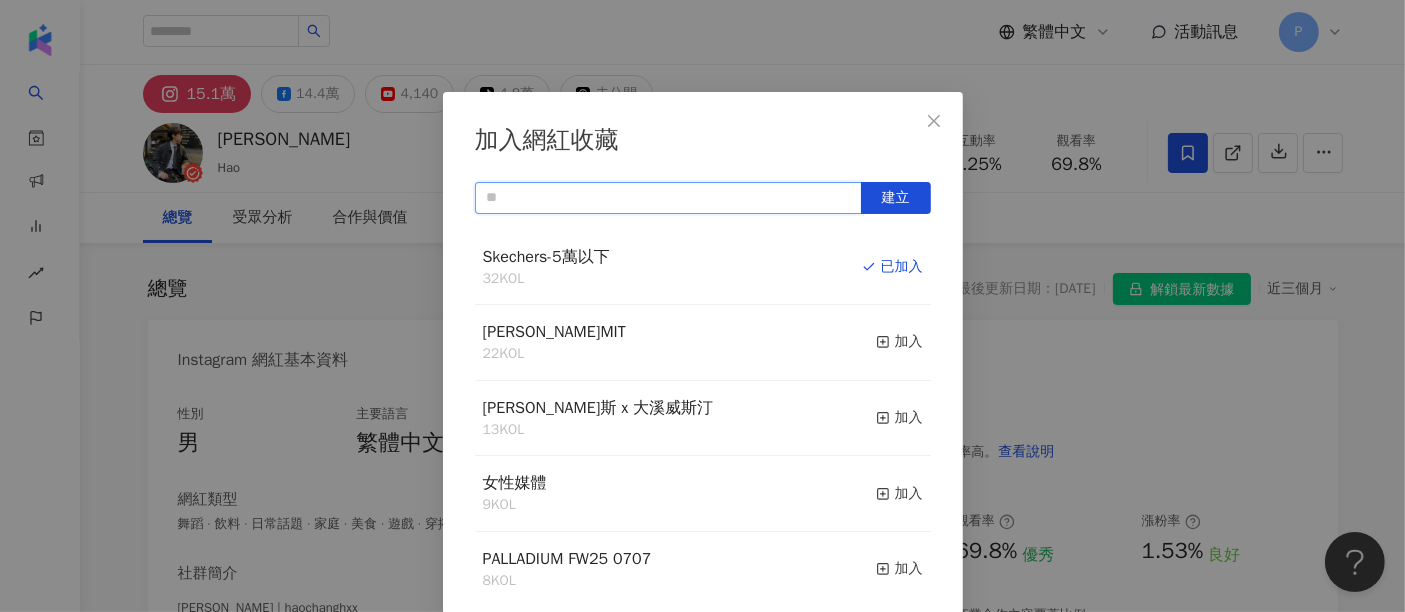 click at bounding box center [668, 198] 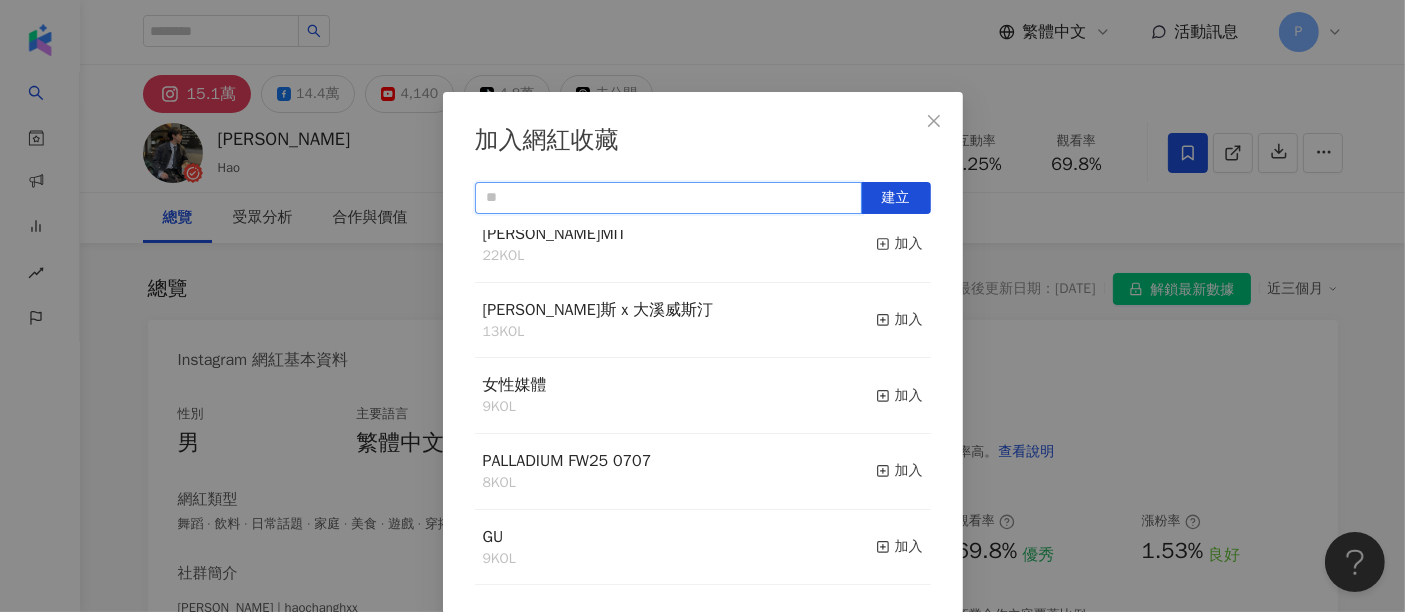 scroll, scrollTop: 0, scrollLeft: 0, axis: both 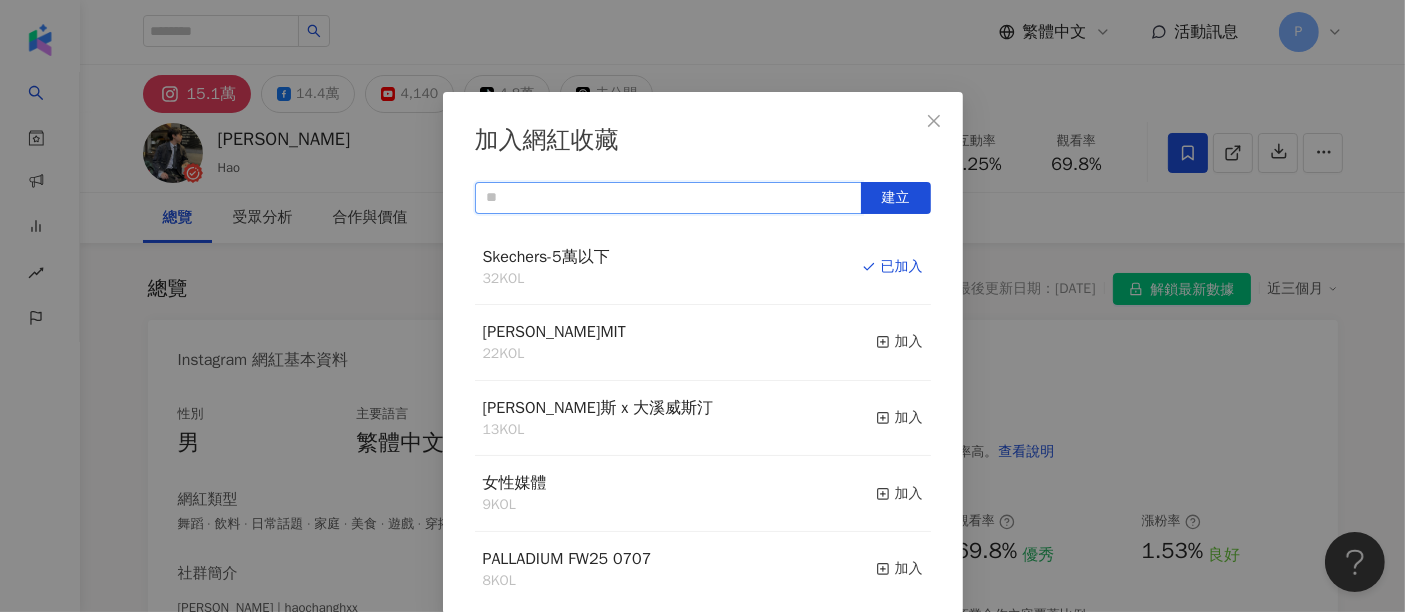 click at bounding box center [668, 198] 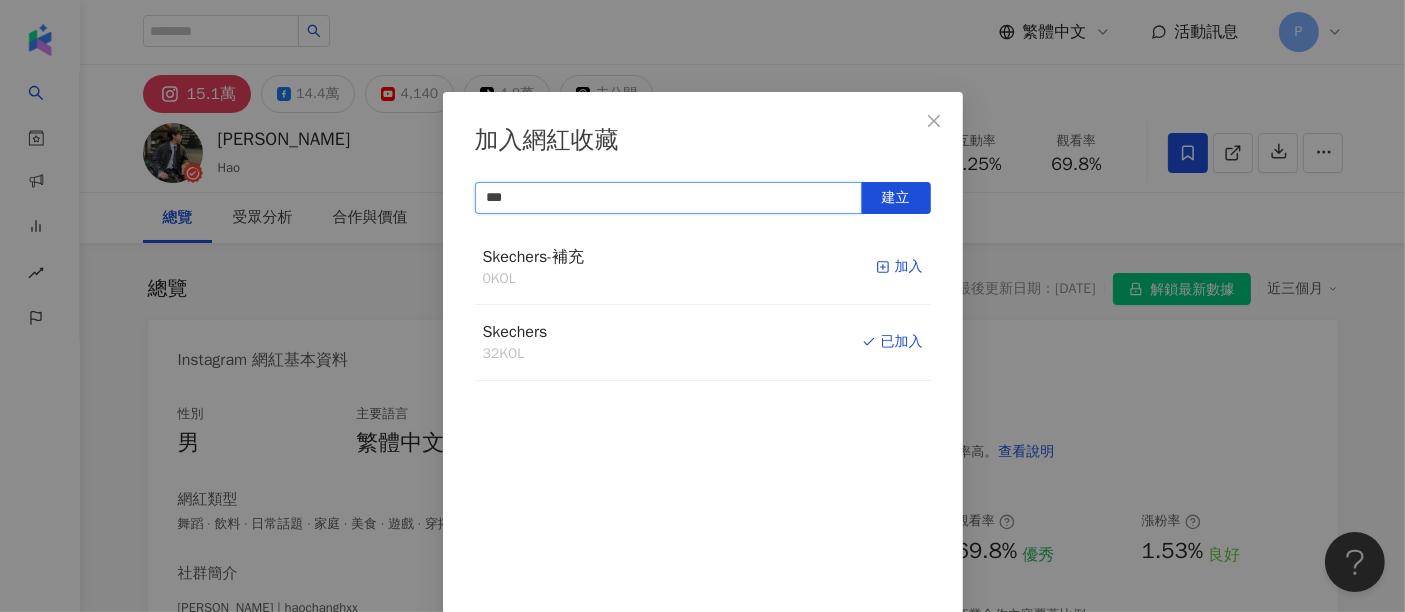 type on "***" 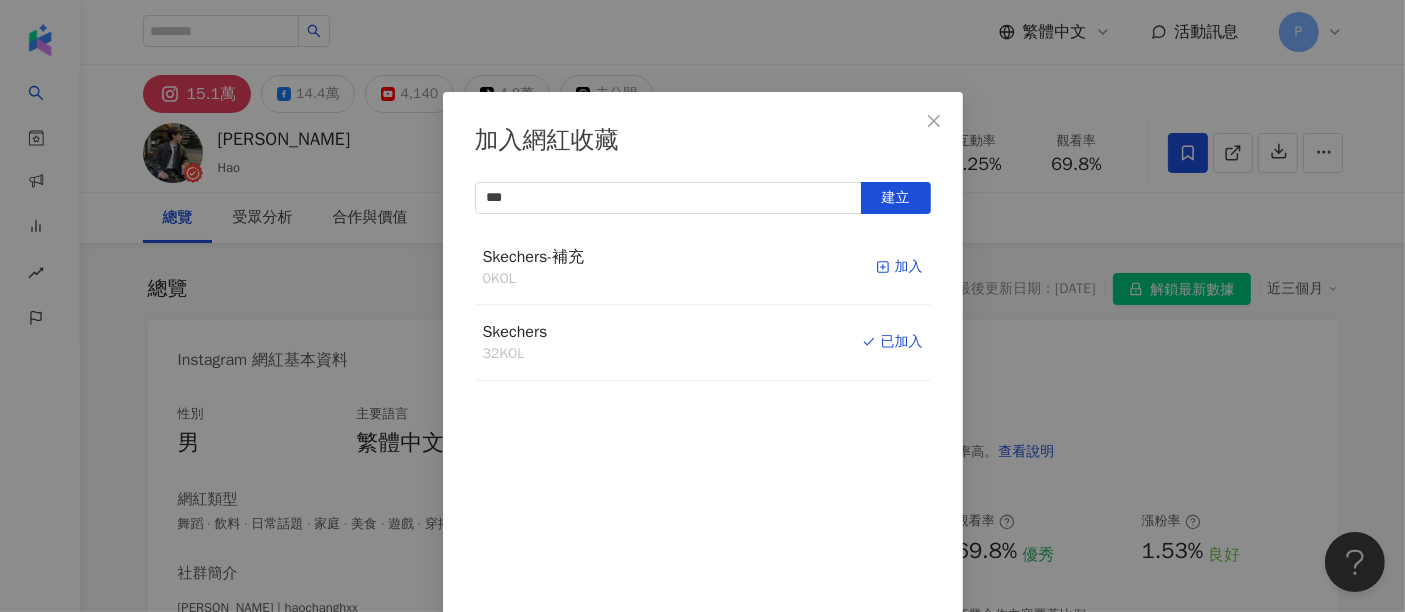 click on "加入" at bounding box center (899, 267) 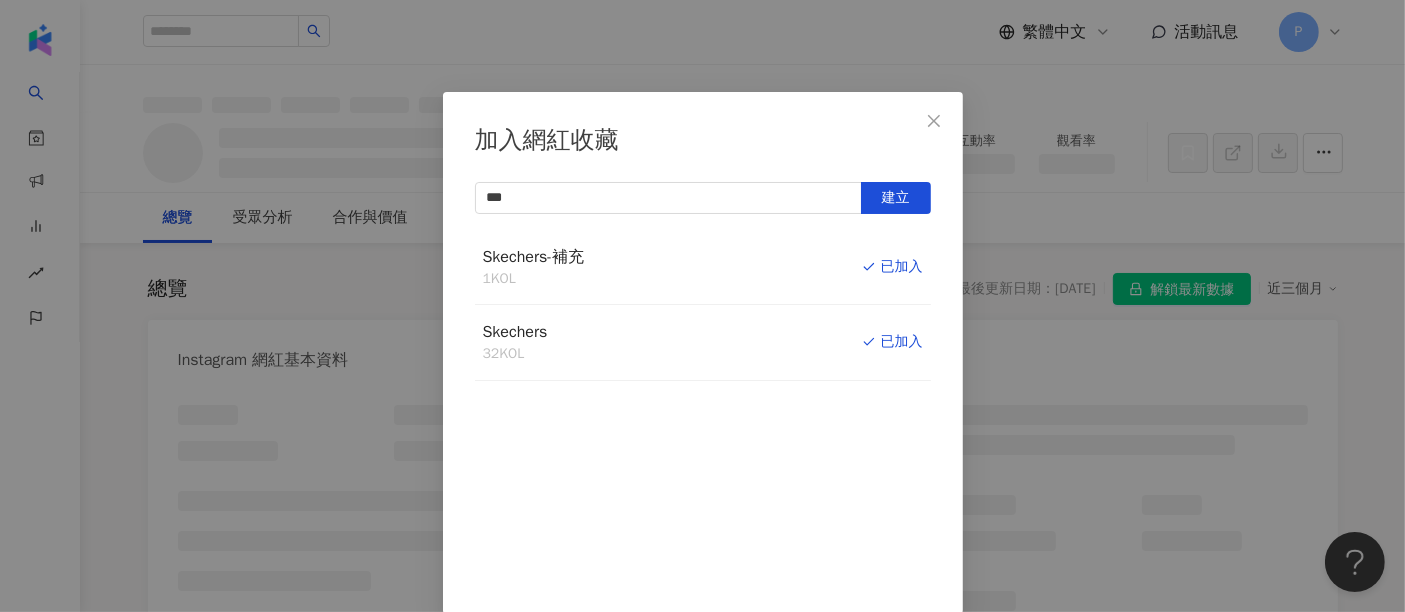 click 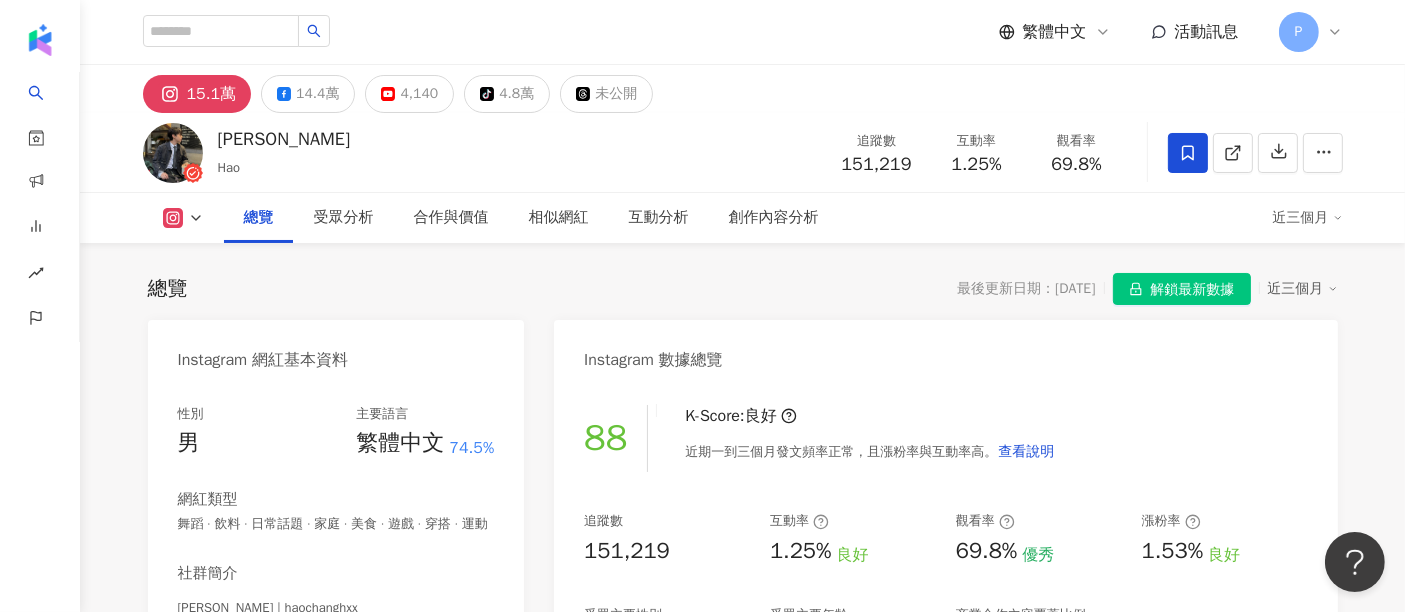 scroll, scrollTop: 122, scrollLeft: 0, axis: vertical 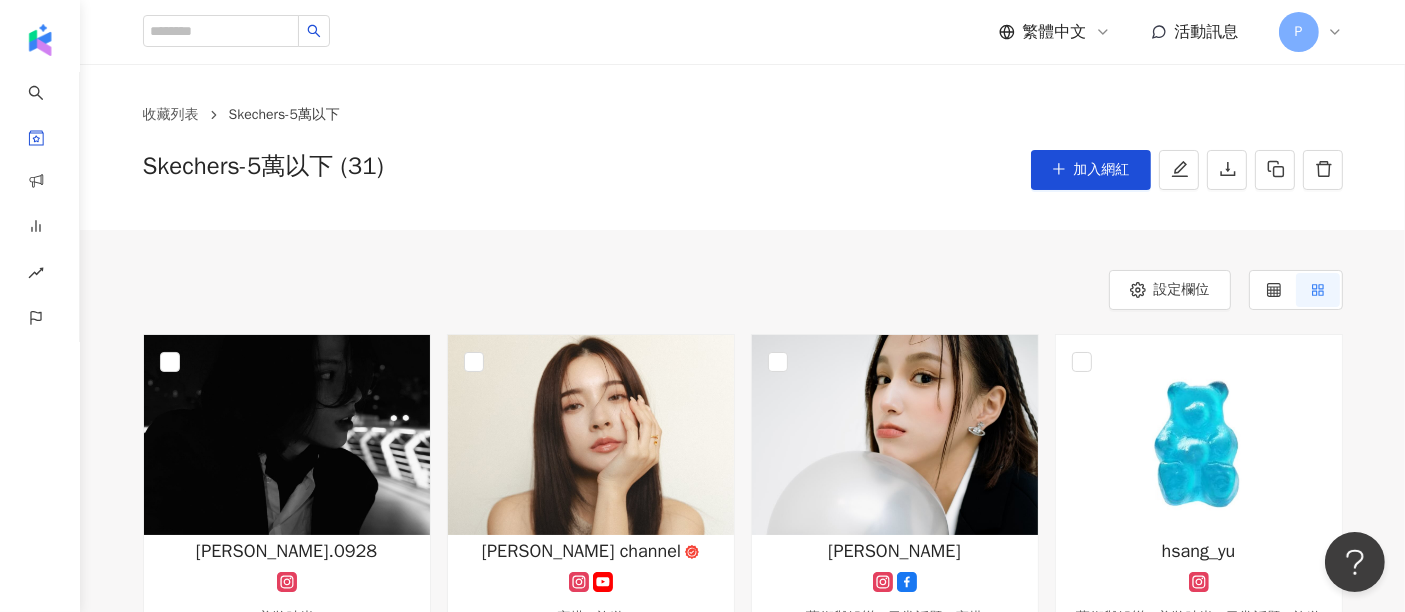 click on "Skechers-5萬以下 (31)" at bounding box center [263, 170] 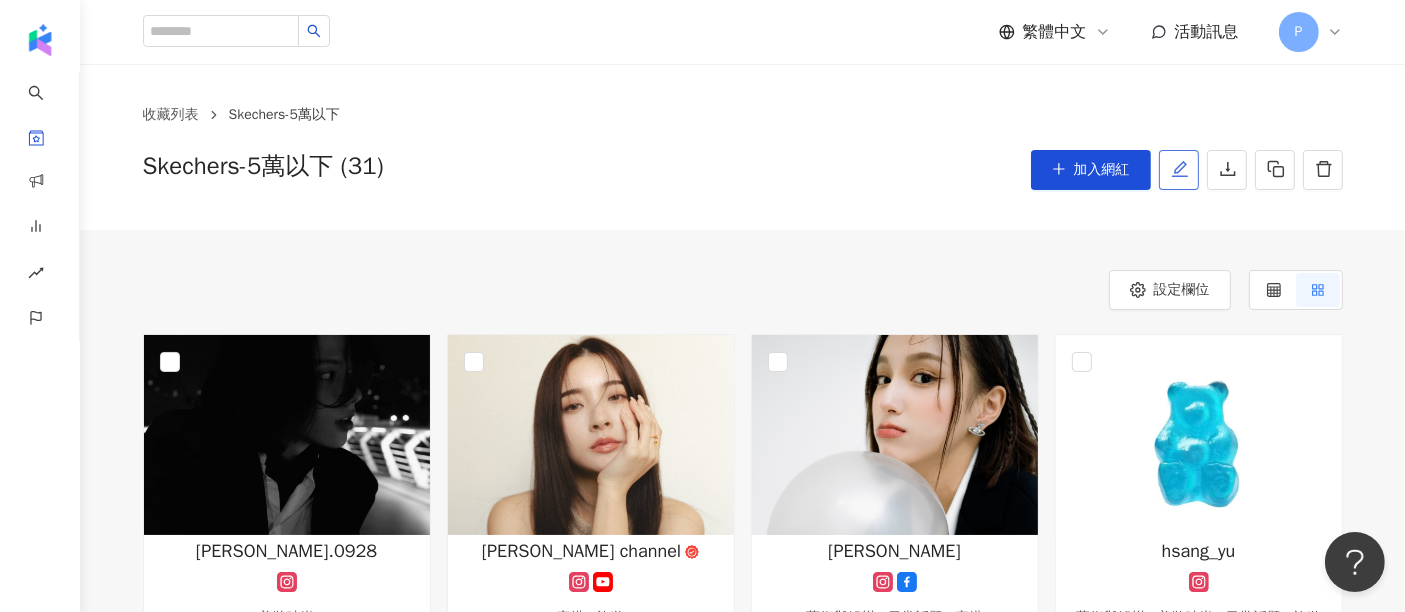 click at bounding box center [1179, 170] 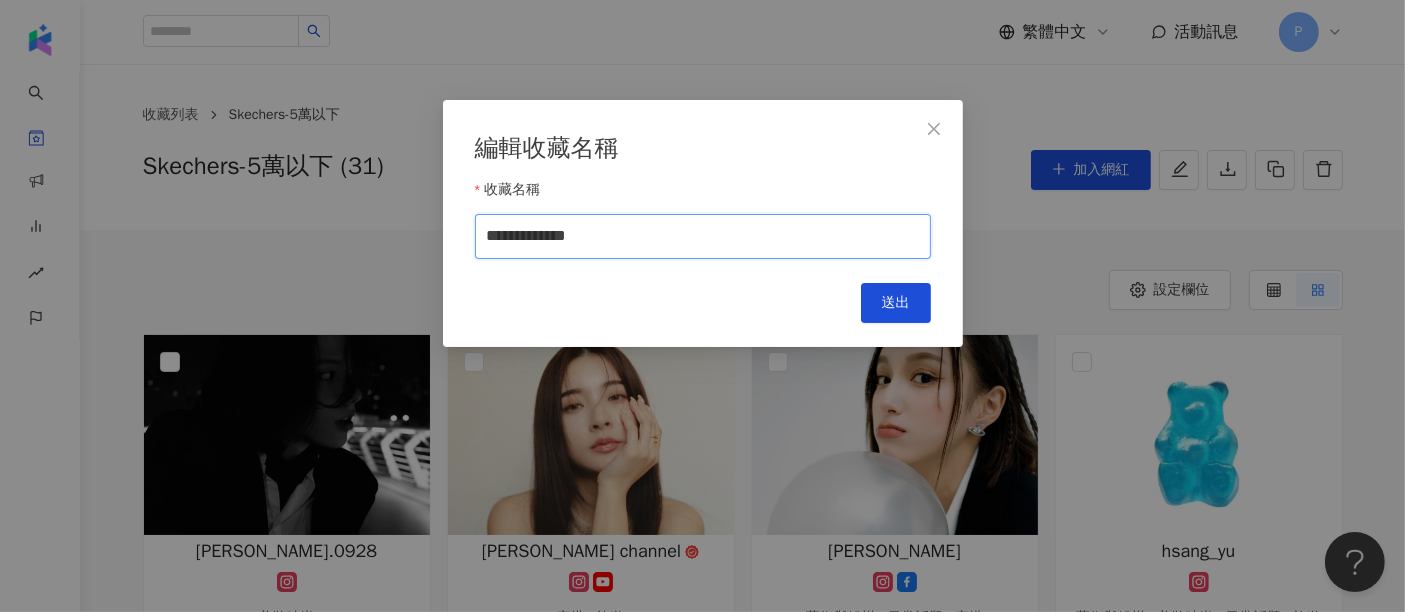 click on "**********" at bounding box center (703, 236) 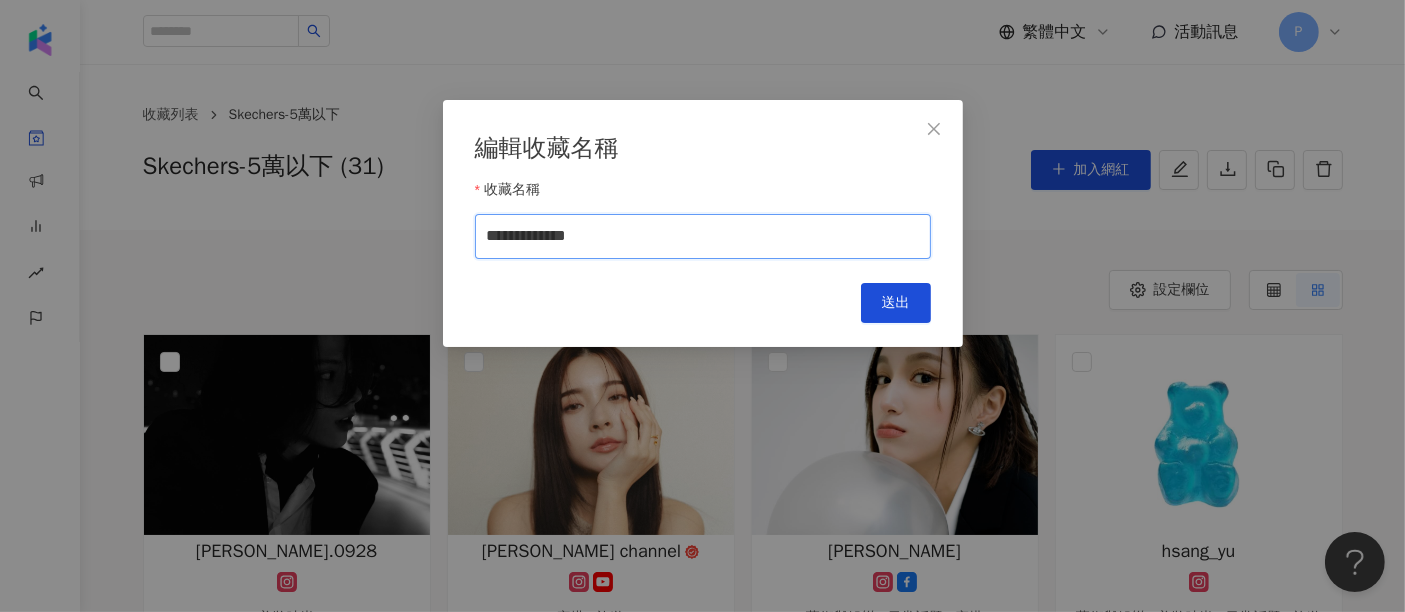 drag, startPoint x: 668, startPoint y: 232, endPoint x: 552, endPoint y: 234, distance: 116.01724 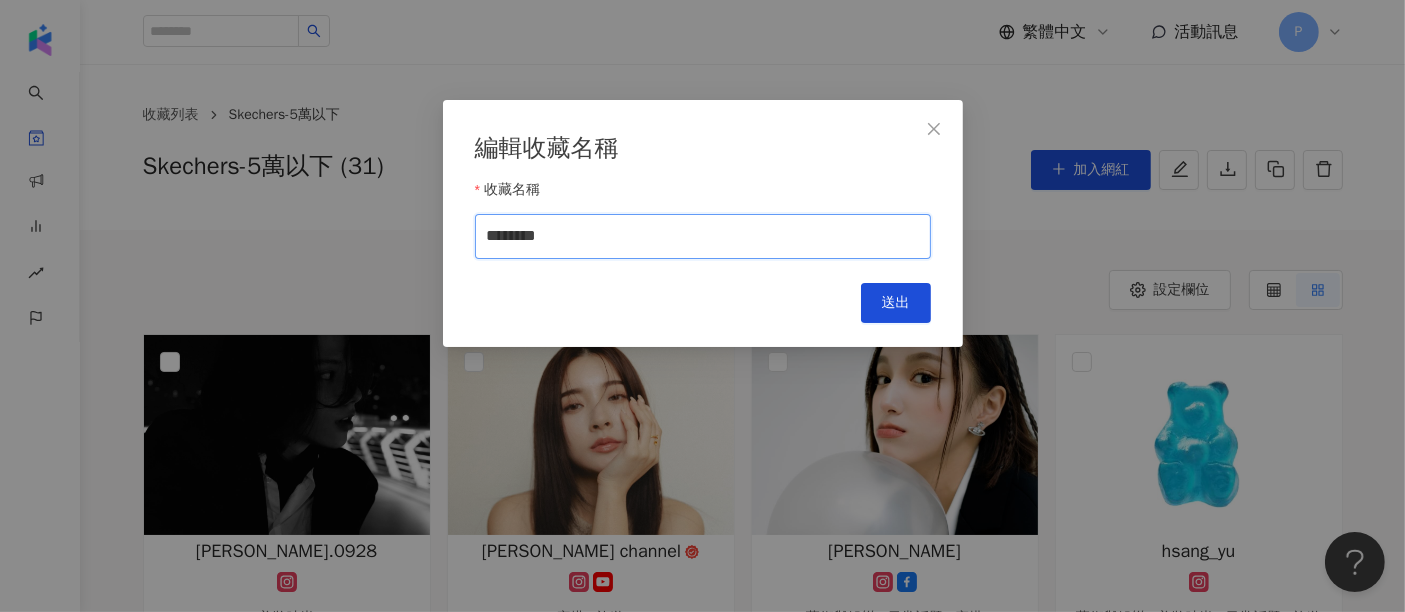 type on "********" 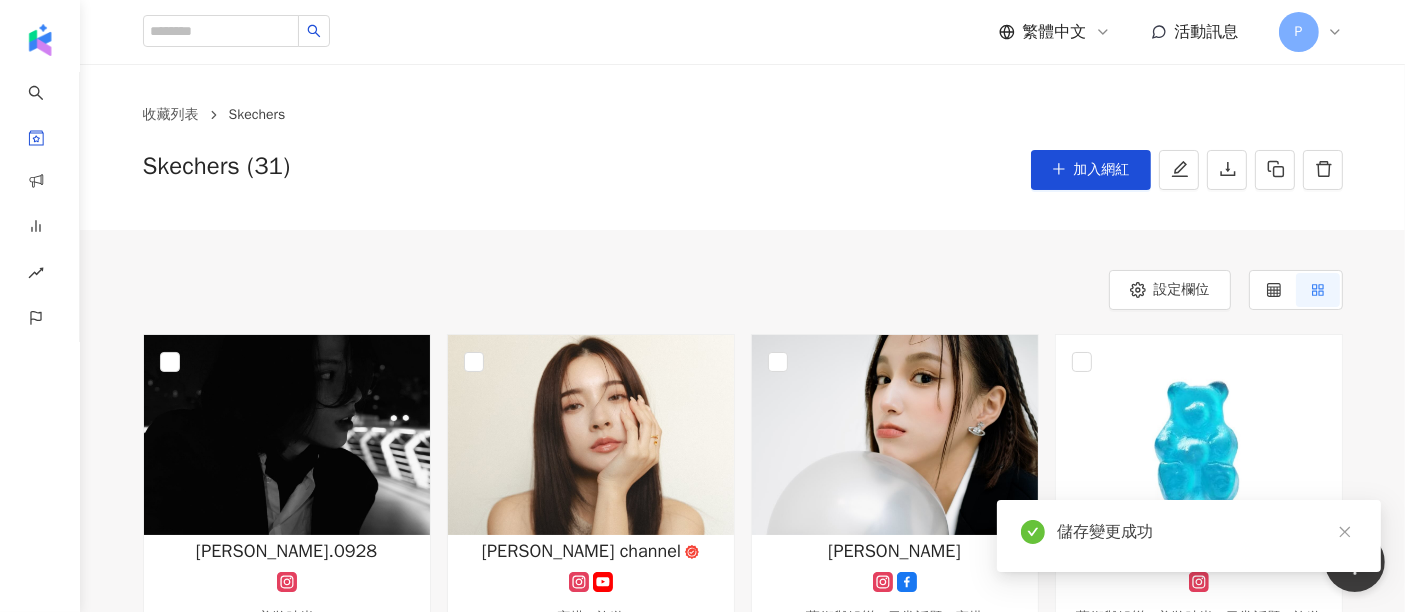 click on "收藏列表 Skechers Skechers (31) 加入網紅" at bounding box center [742, 147] 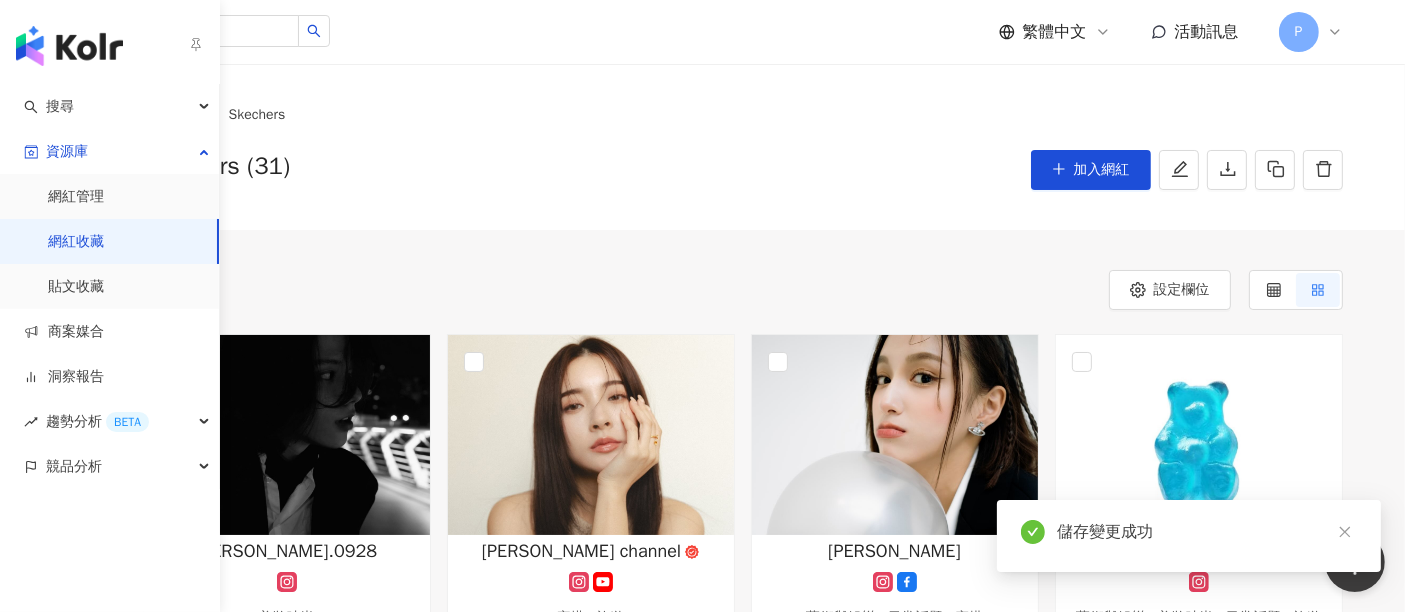 click on "網紅收藏" at bounding box center [76, 242] 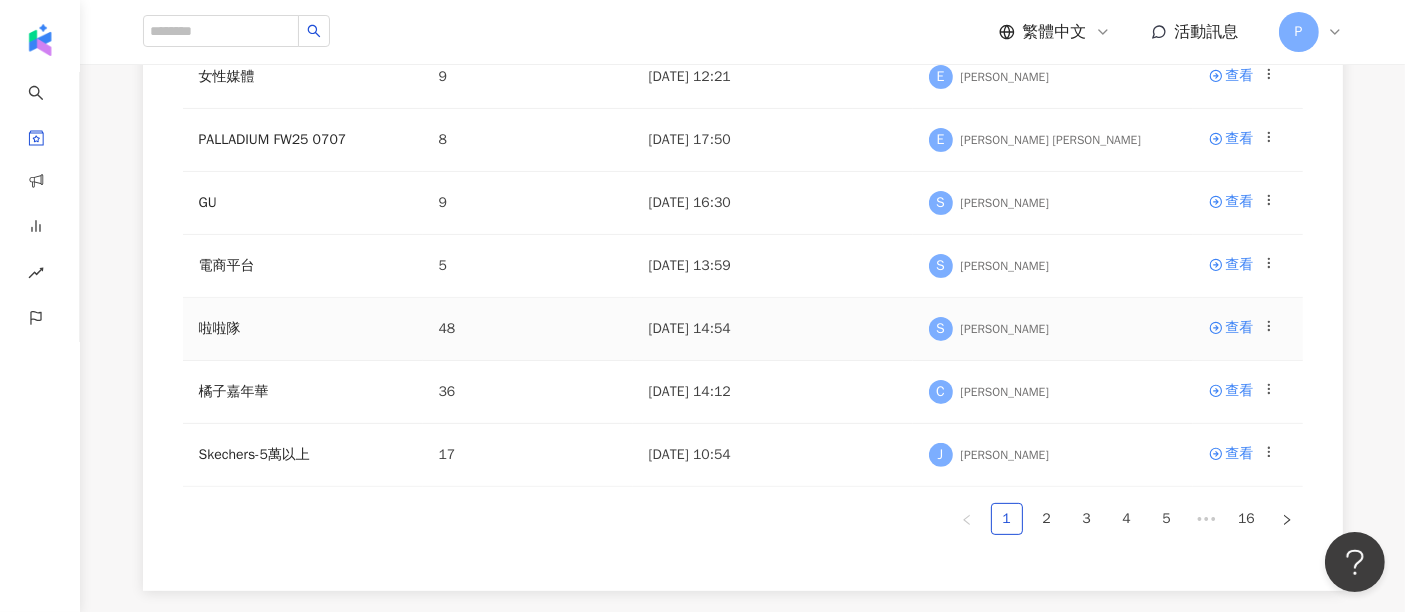 scroll, scrollTop: 555, scrollLeft: 0, axis: vertical 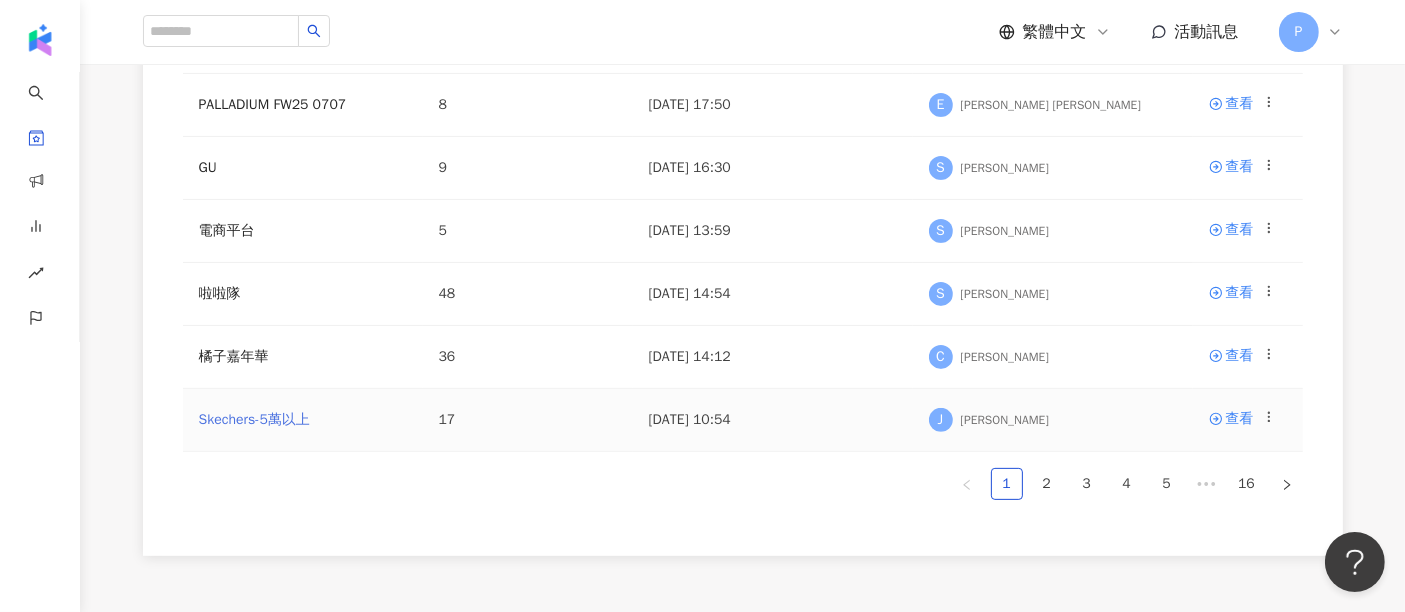 click on "Skechers-5萬以上" at bounding box center (254, 419) 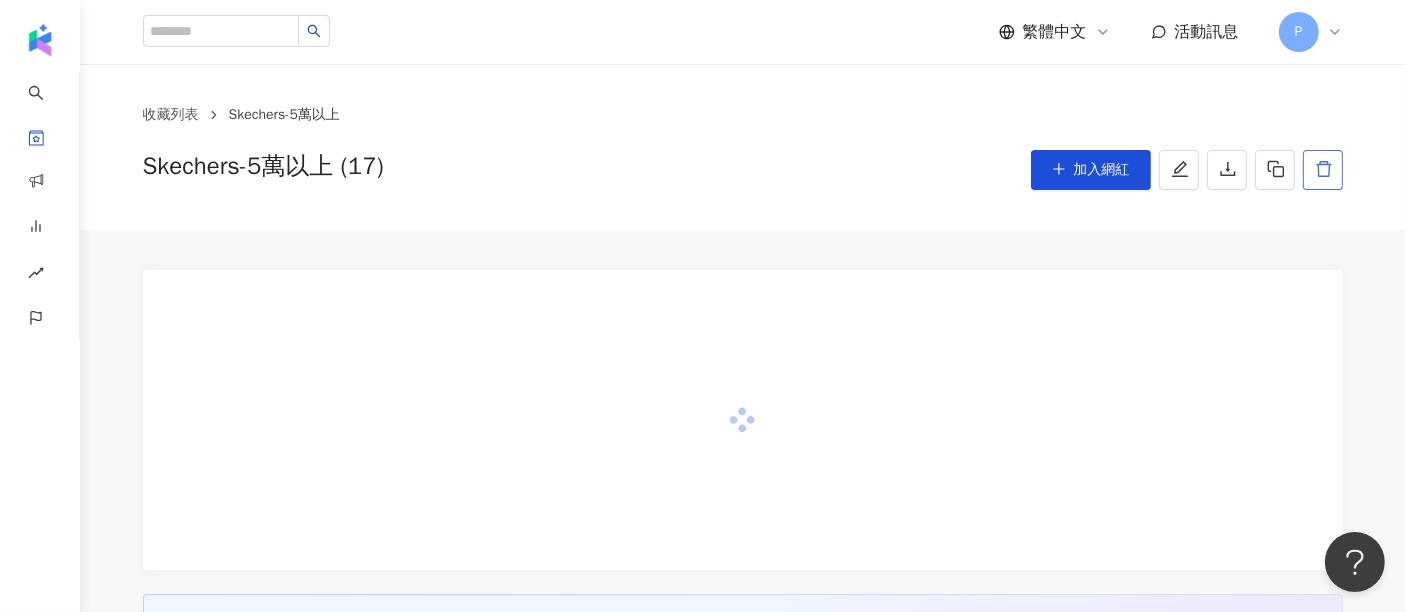 click at bounding box center (1323, 170) 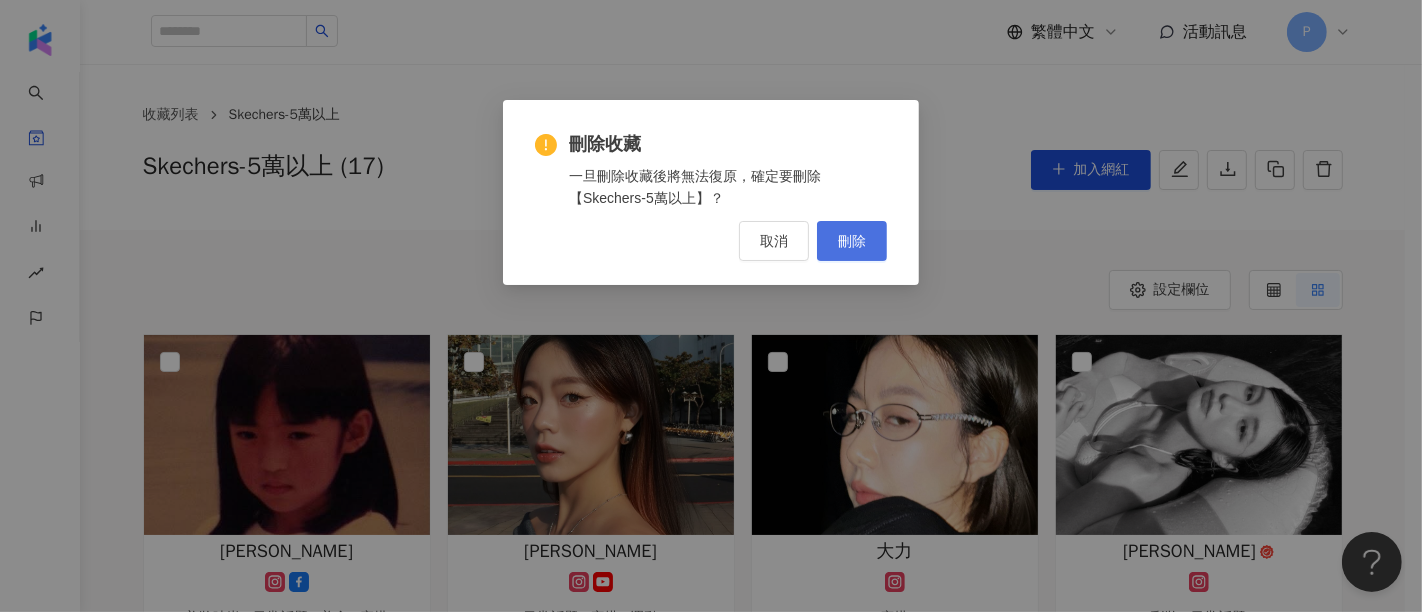 click on "刪除" at bounding box center [852, 241] 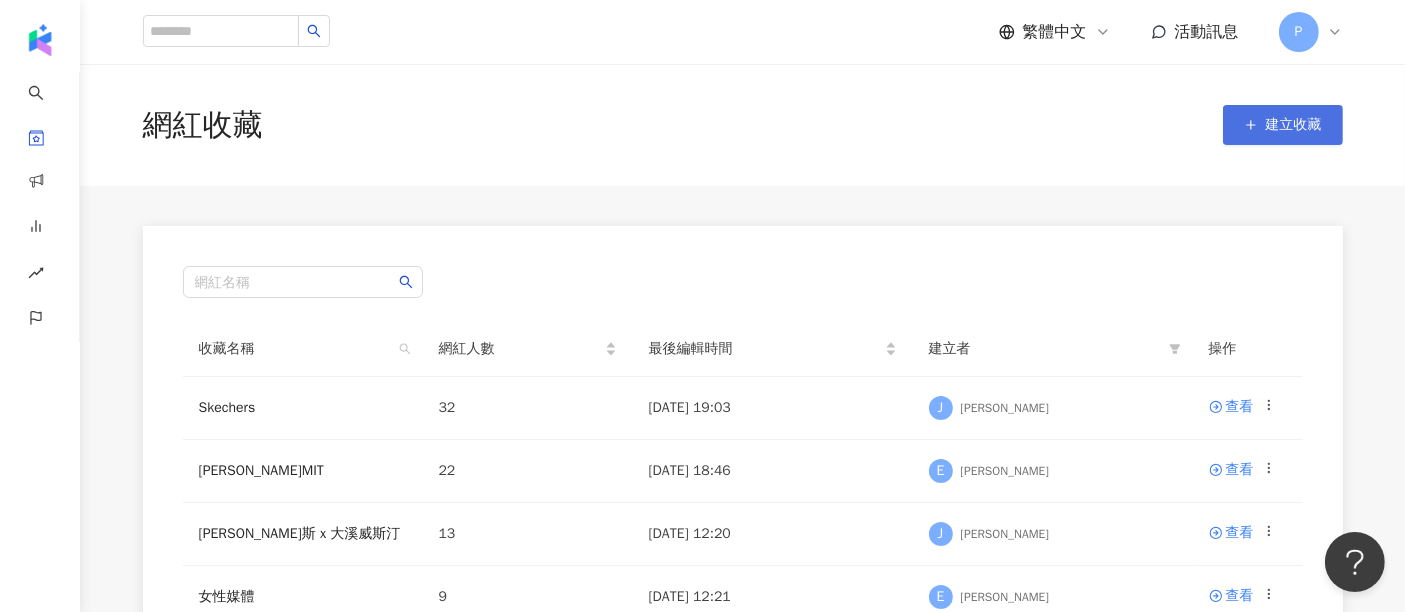 click 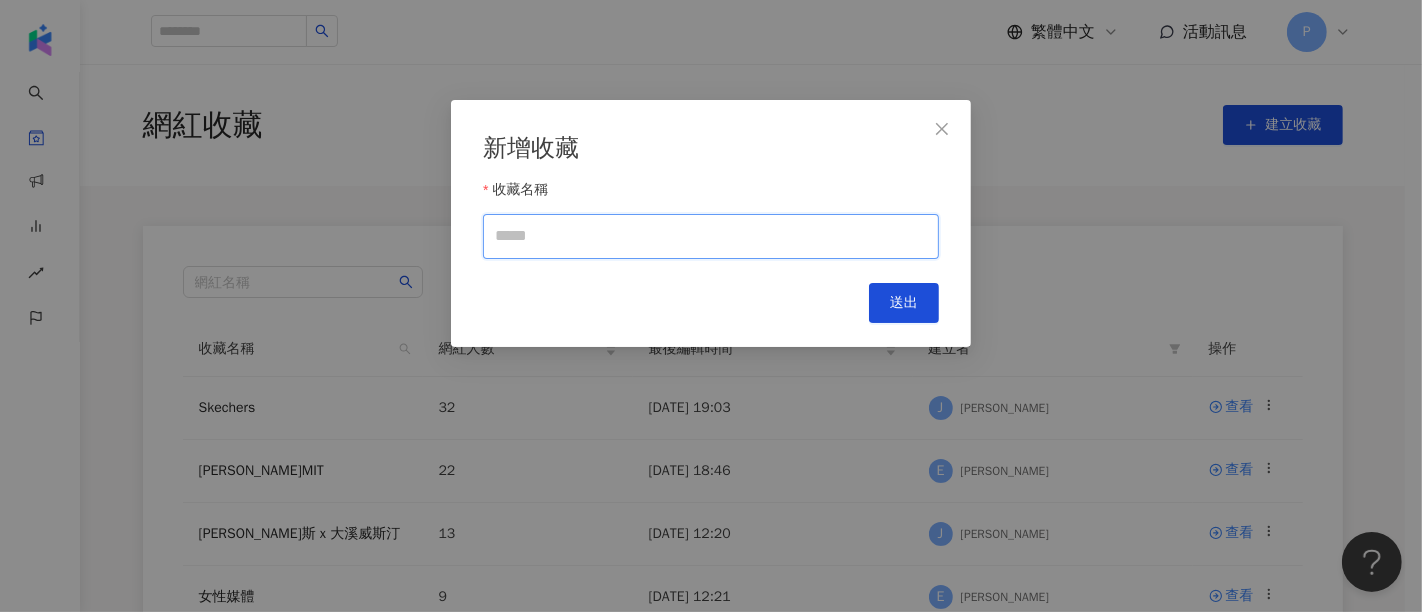 click on "收藏名稱" at bounding box center [711, 236] 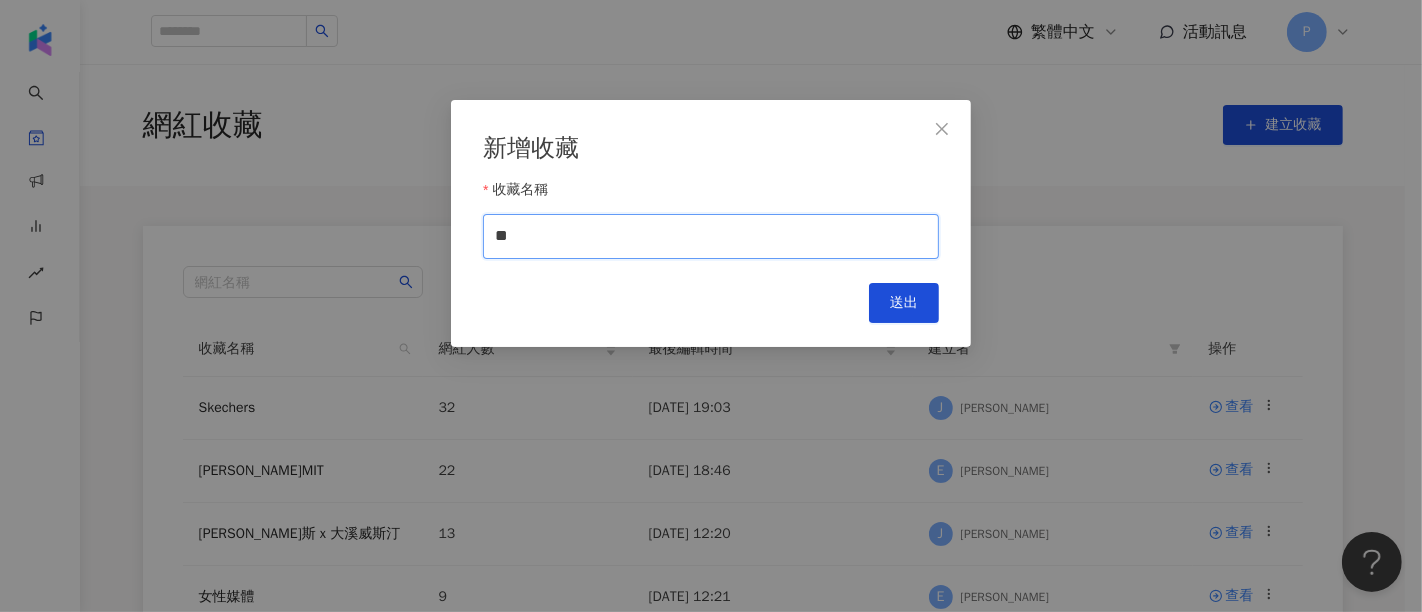 type on "*" 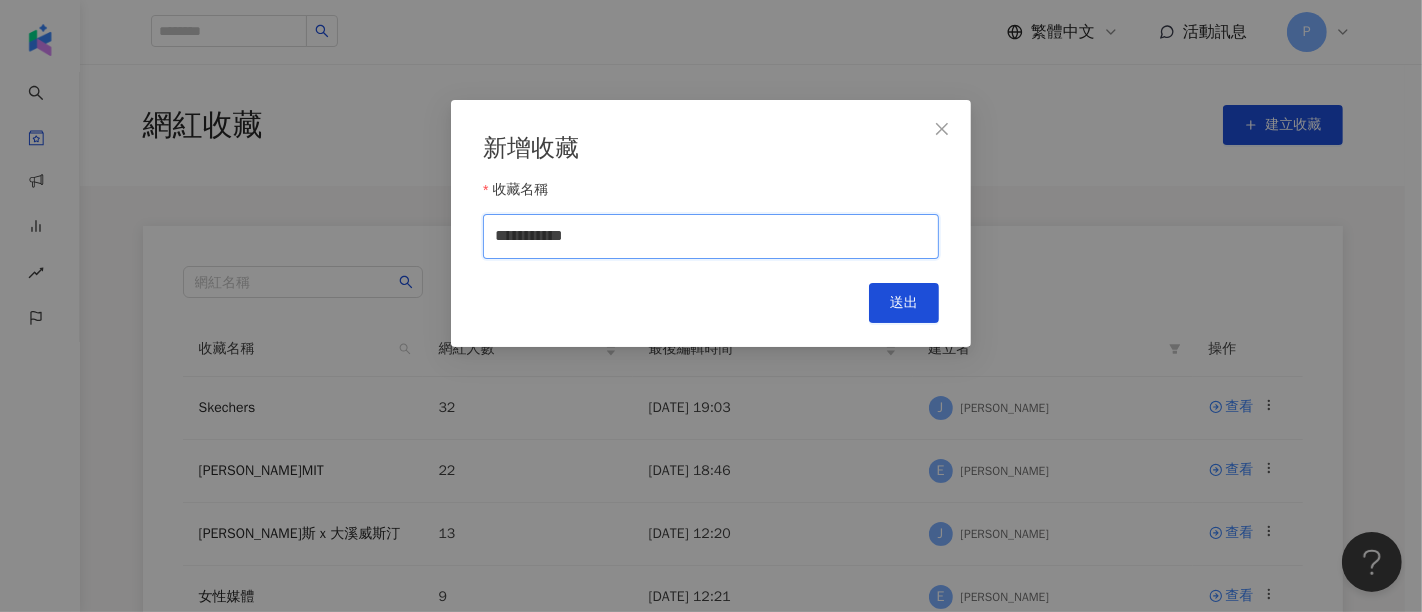 type on "**********" 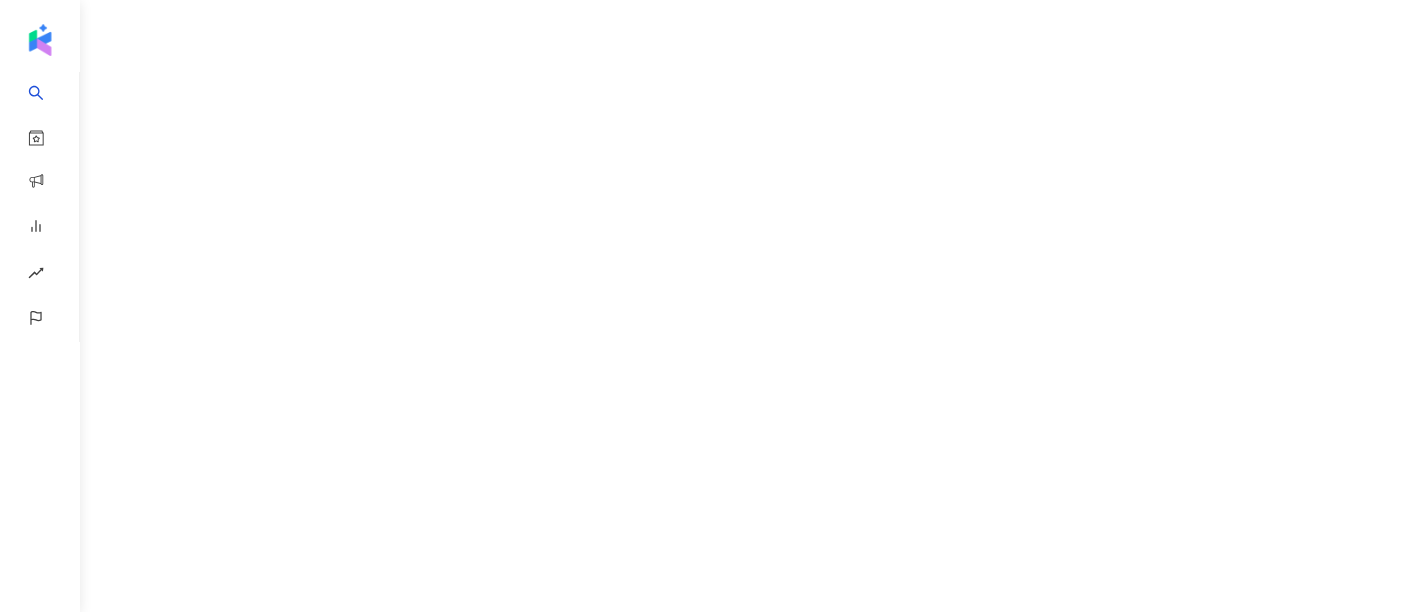 scroll, scrollTop: 0, scrollLeft: 0, axis: both 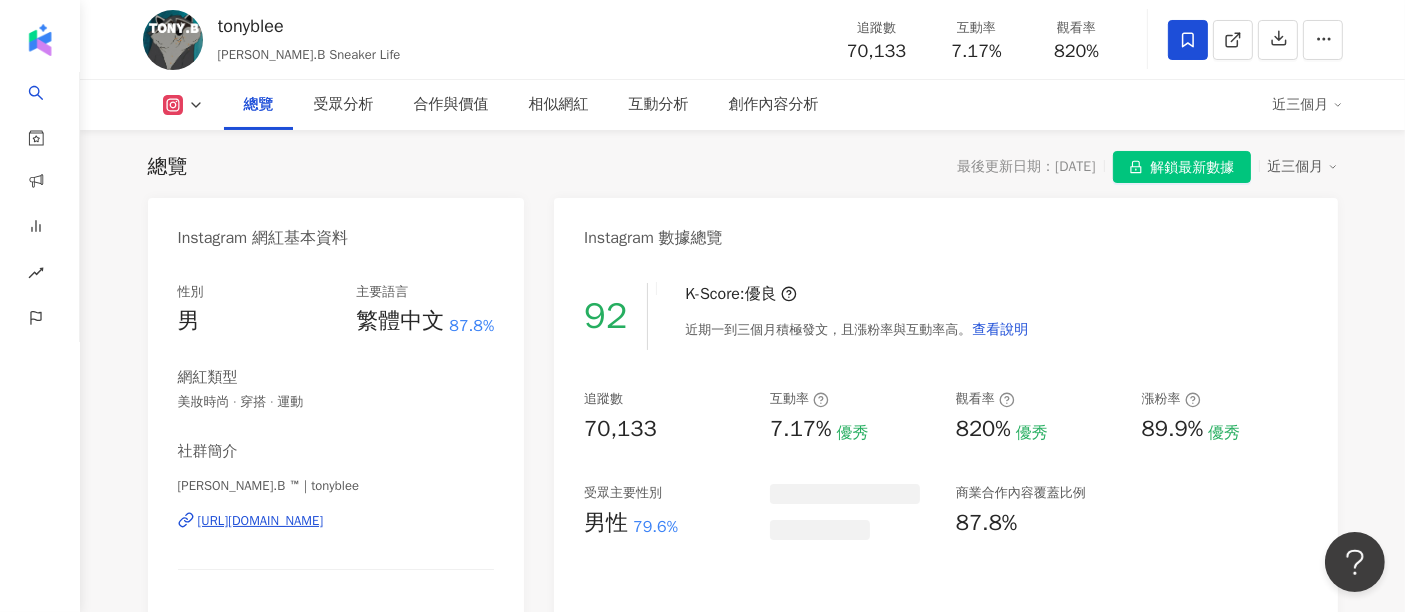 click 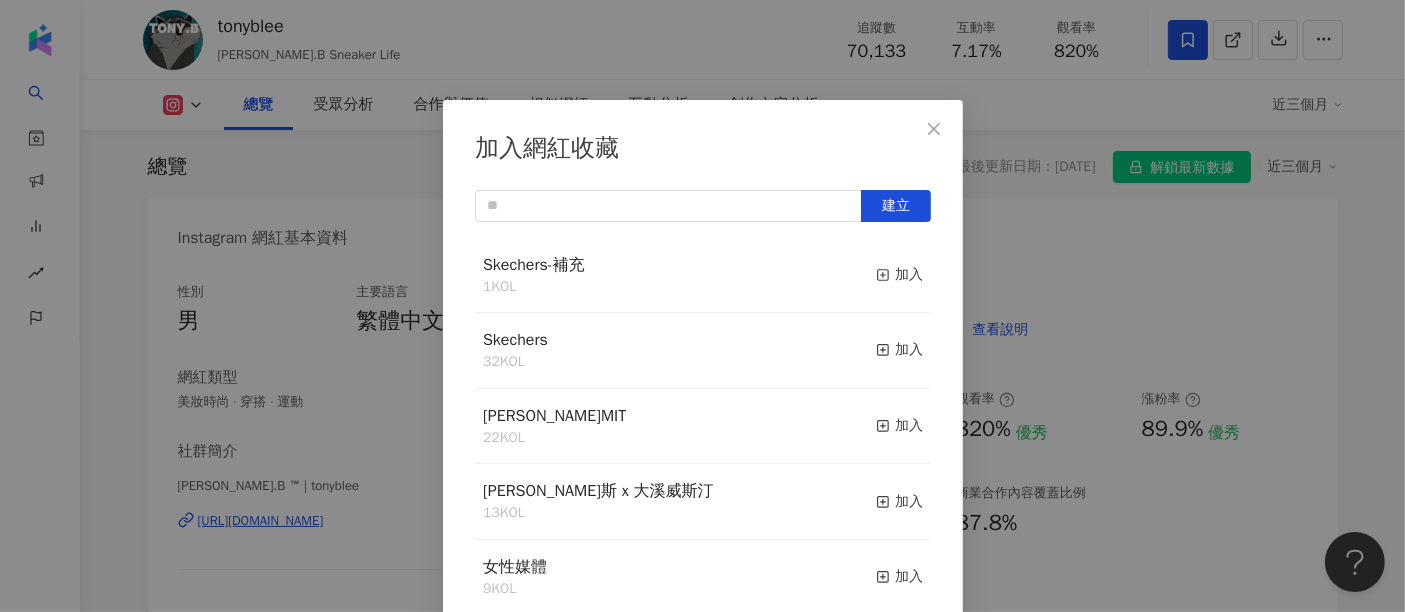 scroll, scrollTop: 8, scrollLeft: 0, axis: vertical 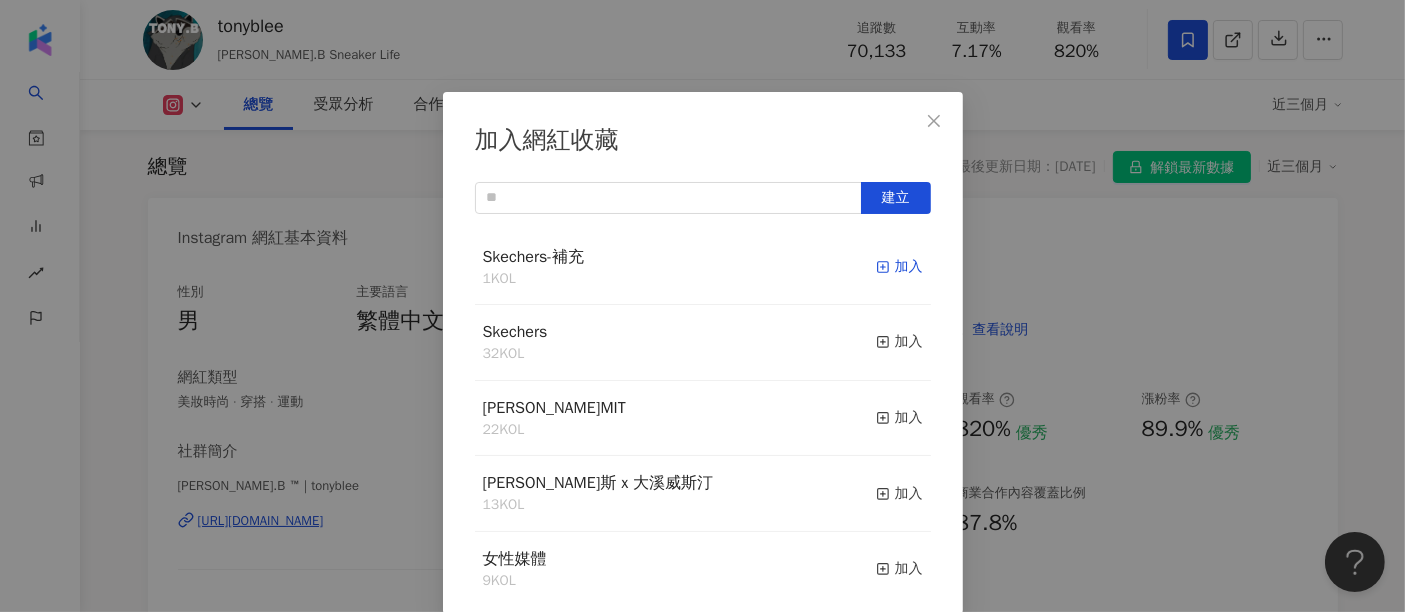 click on "加入" at bounding box center [899, 267] 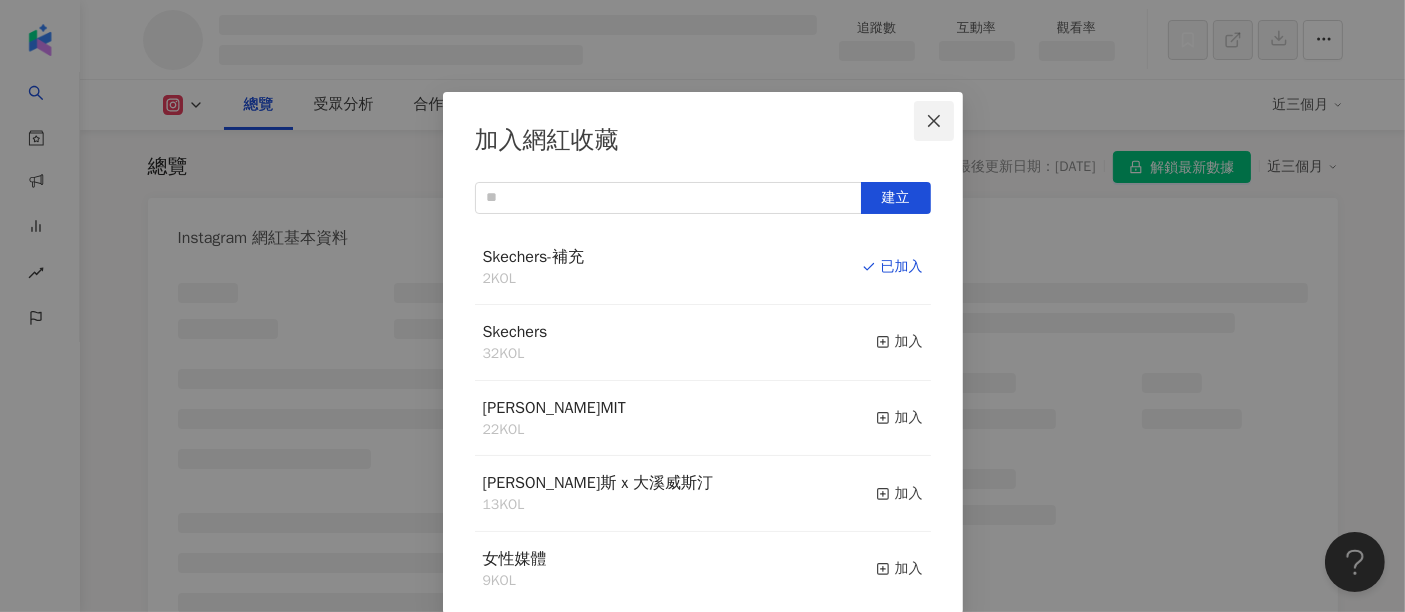 click 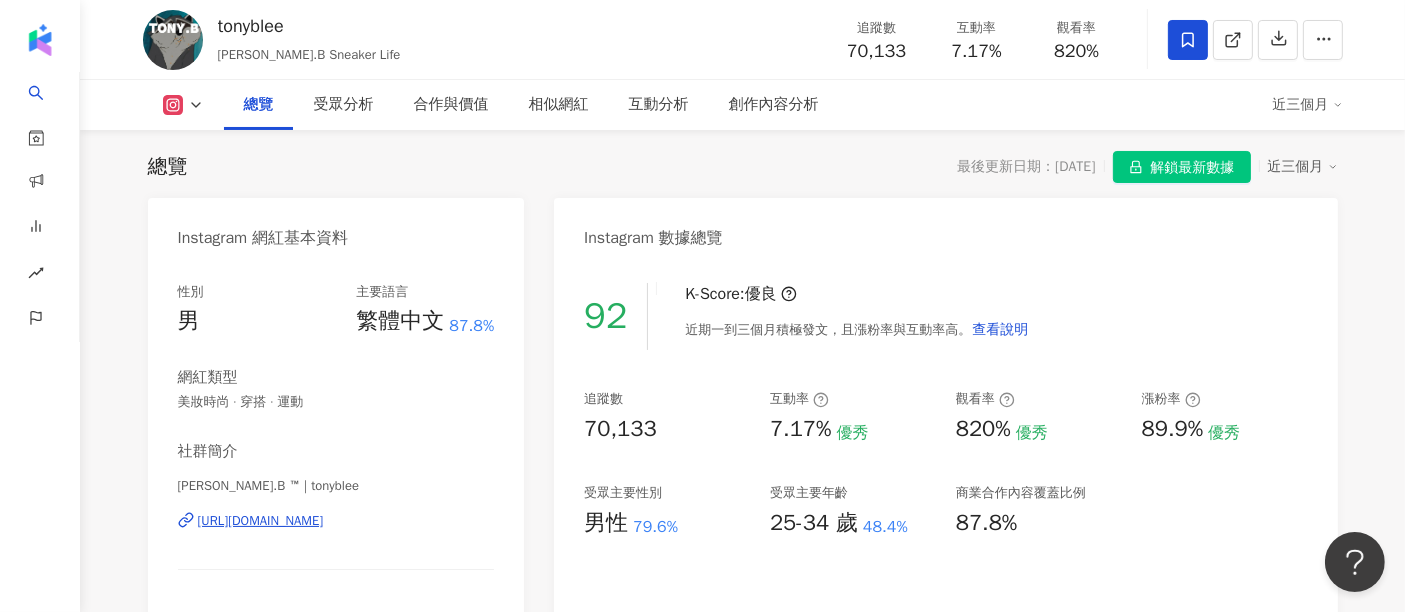 scroll, scrollTop: 0, scrollLeft: 0, axis: both 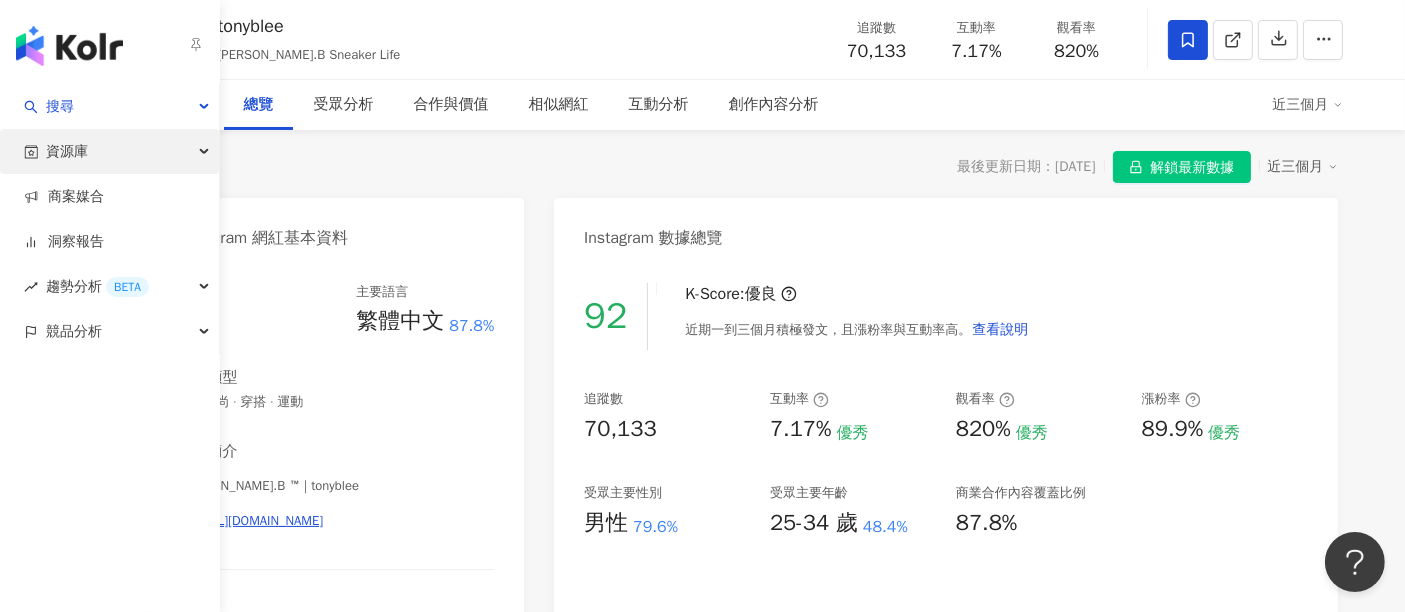 click on "資源庫" at bounding box center [67, 151] 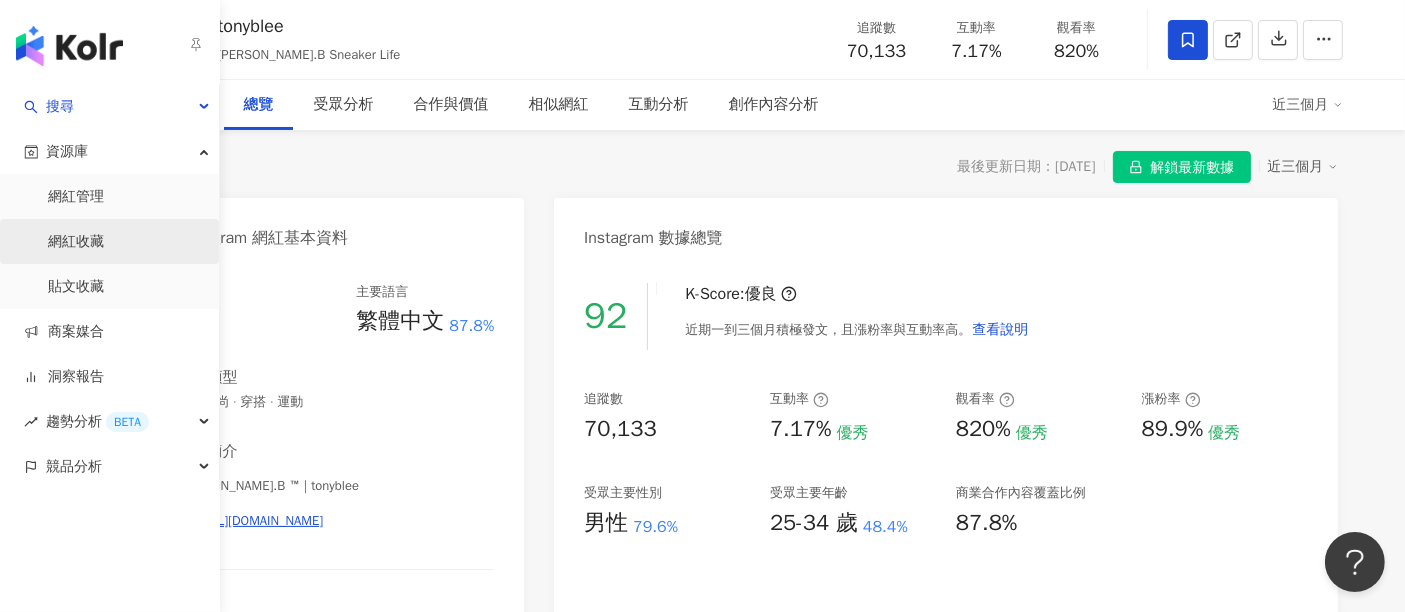 click on "網紅收藏" at bounding box center (76, 242) 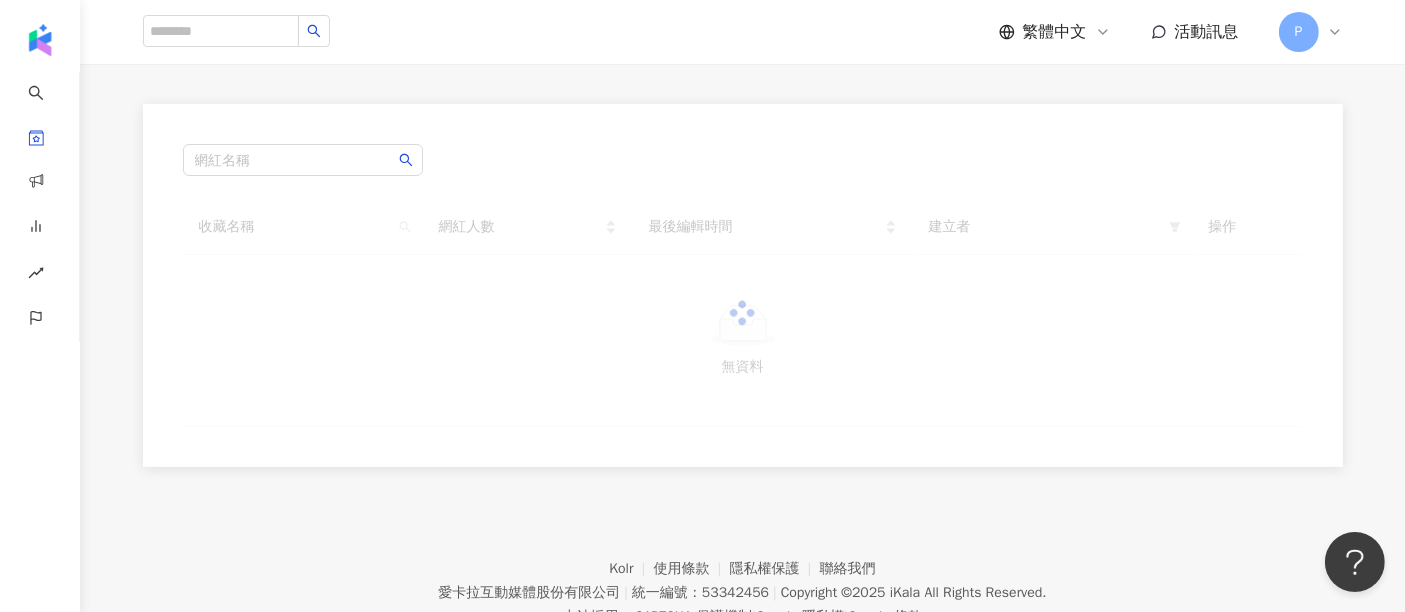 scroll, scrollTop: 0, scrollLeft: 0, axis: both 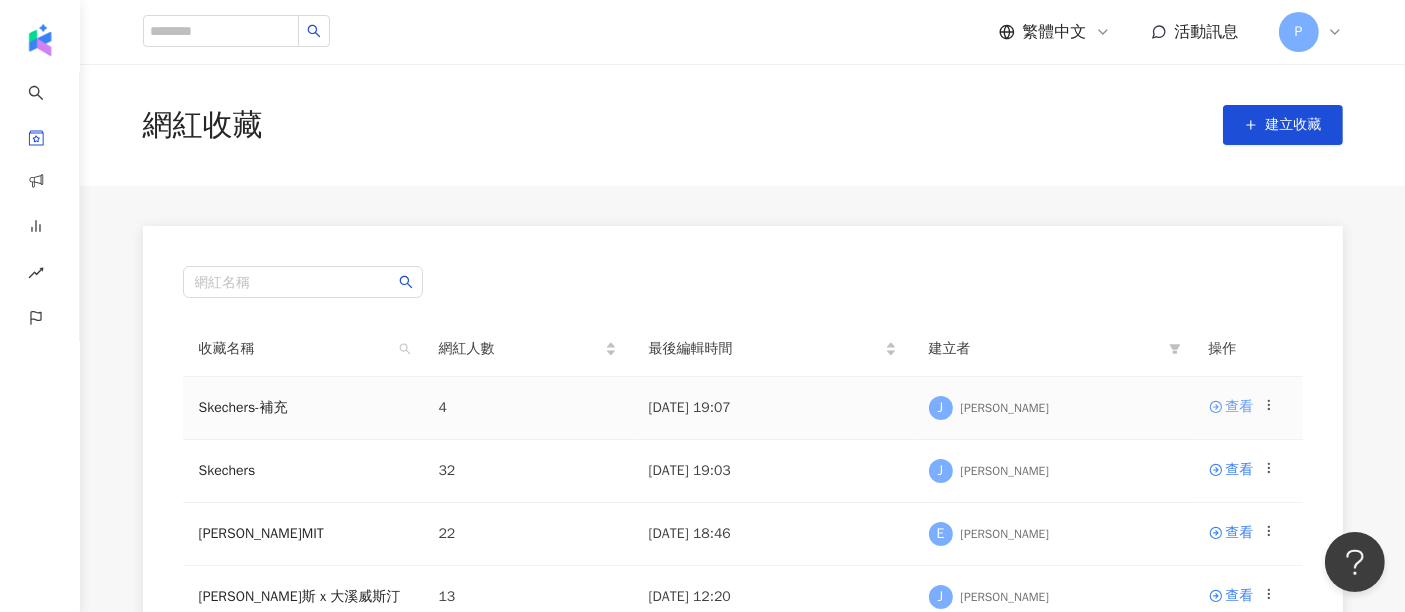 click on "查看" at bounding box center (1240, 407) 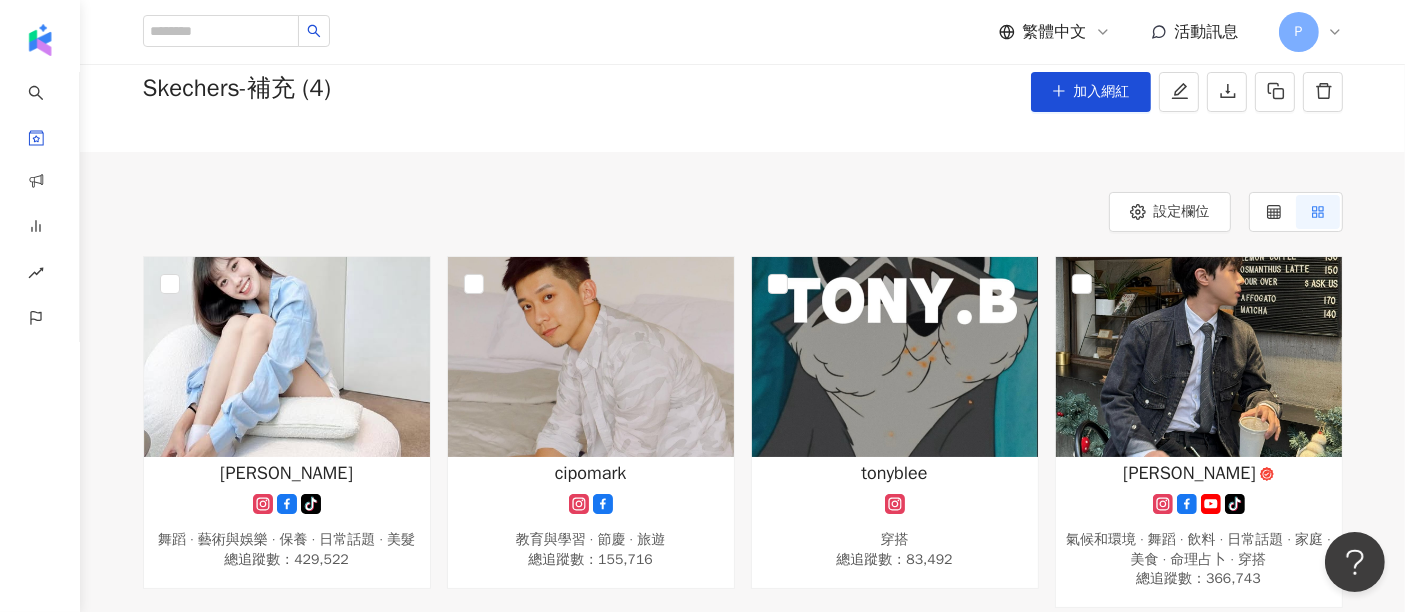 scroll, scrollTop: 179, scrollLeft: 0, axis: vertical 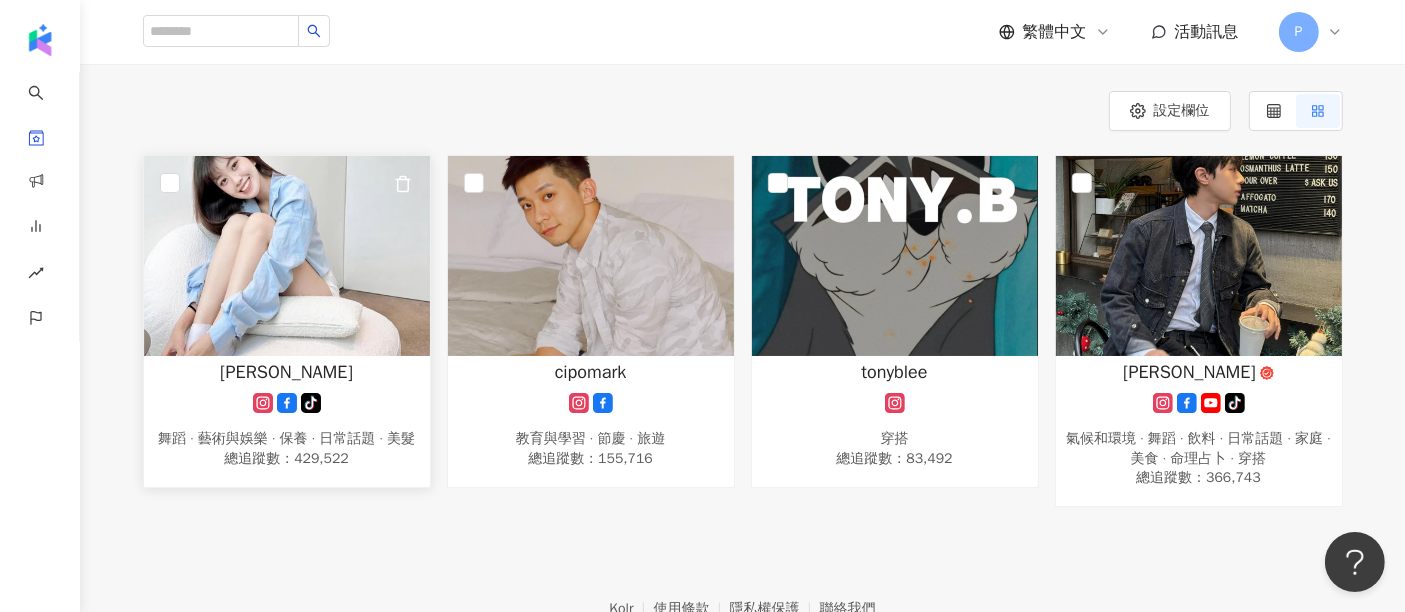 click at bounding box center (287, 256) 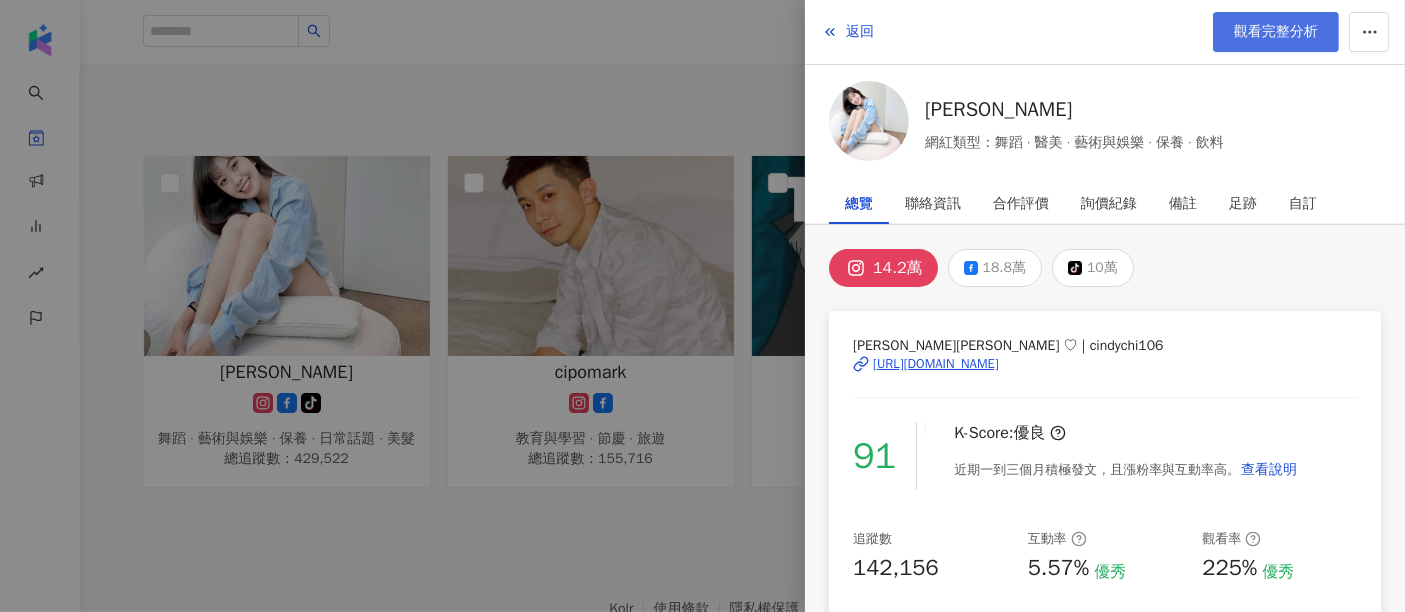 click on "觀看完整分析" at bounding box center [1276, 32] 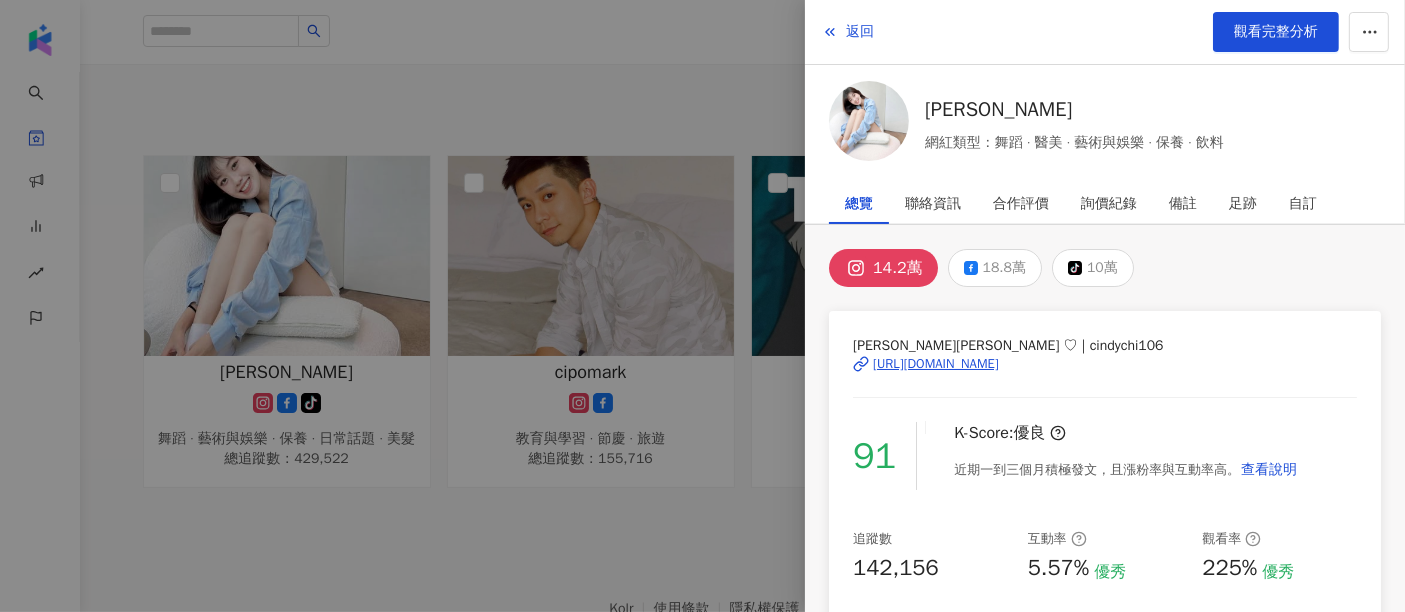 click at bounding box center [702, 306] 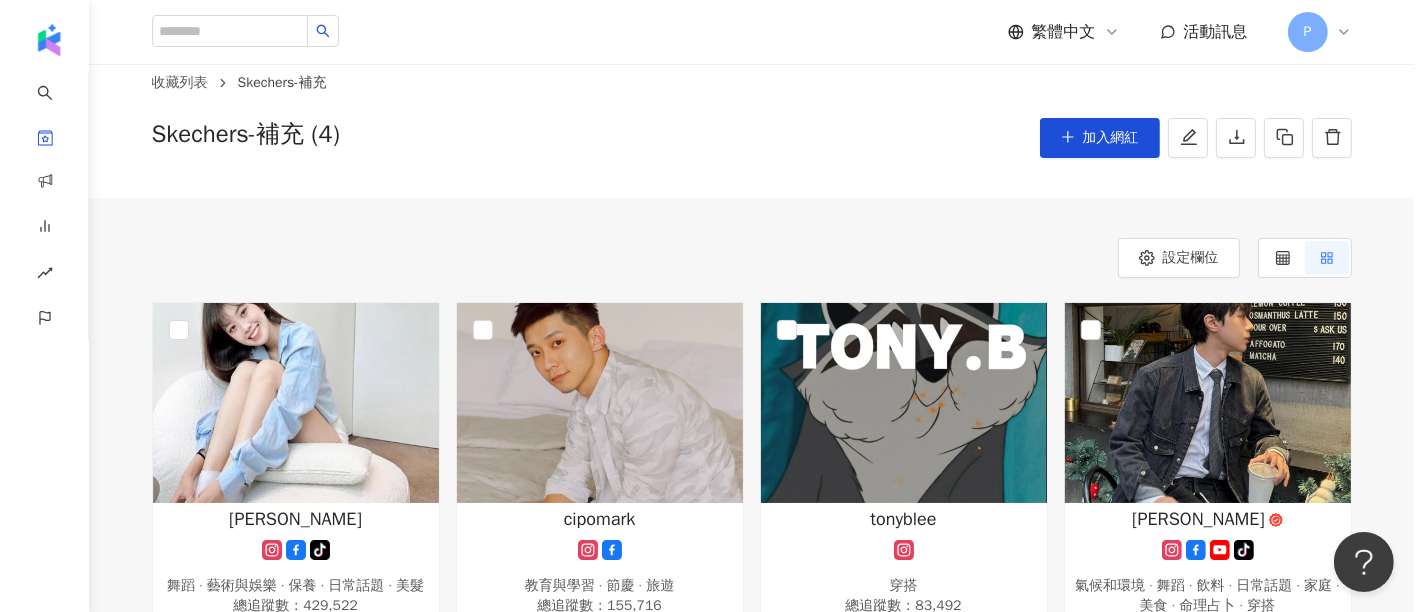scroll, scrollTop: 0, scrollLeft: 0, axis: both 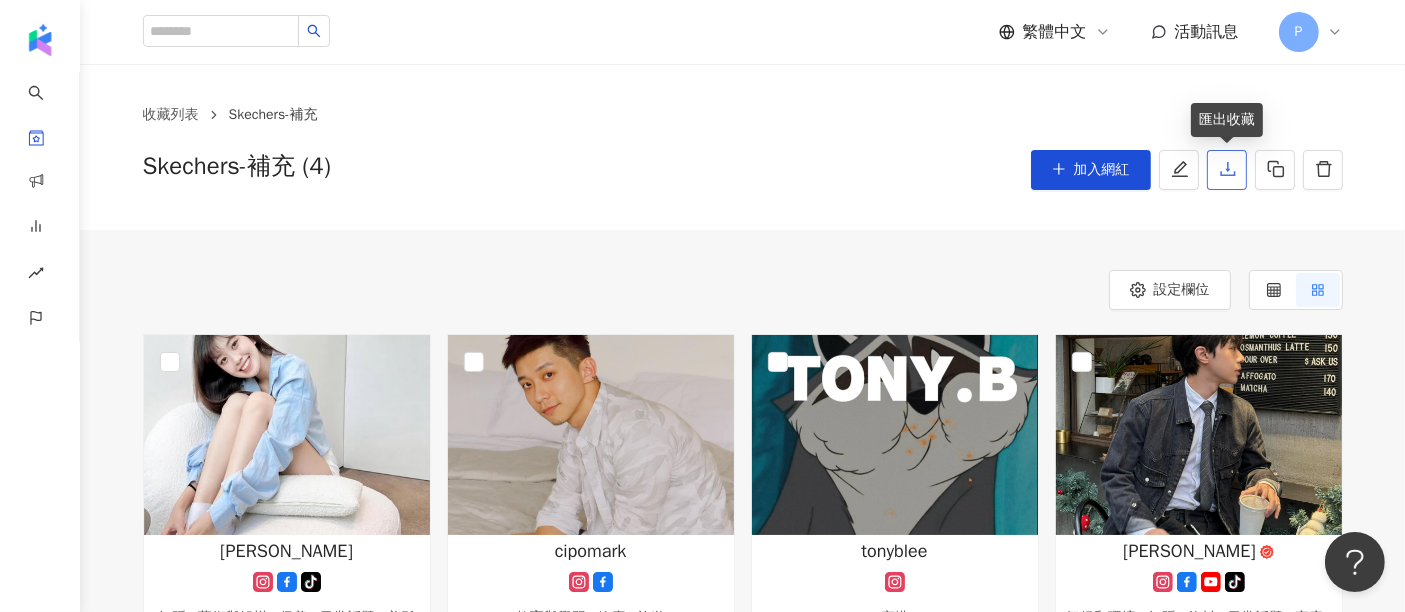 click at bounding box center (1227, 170) 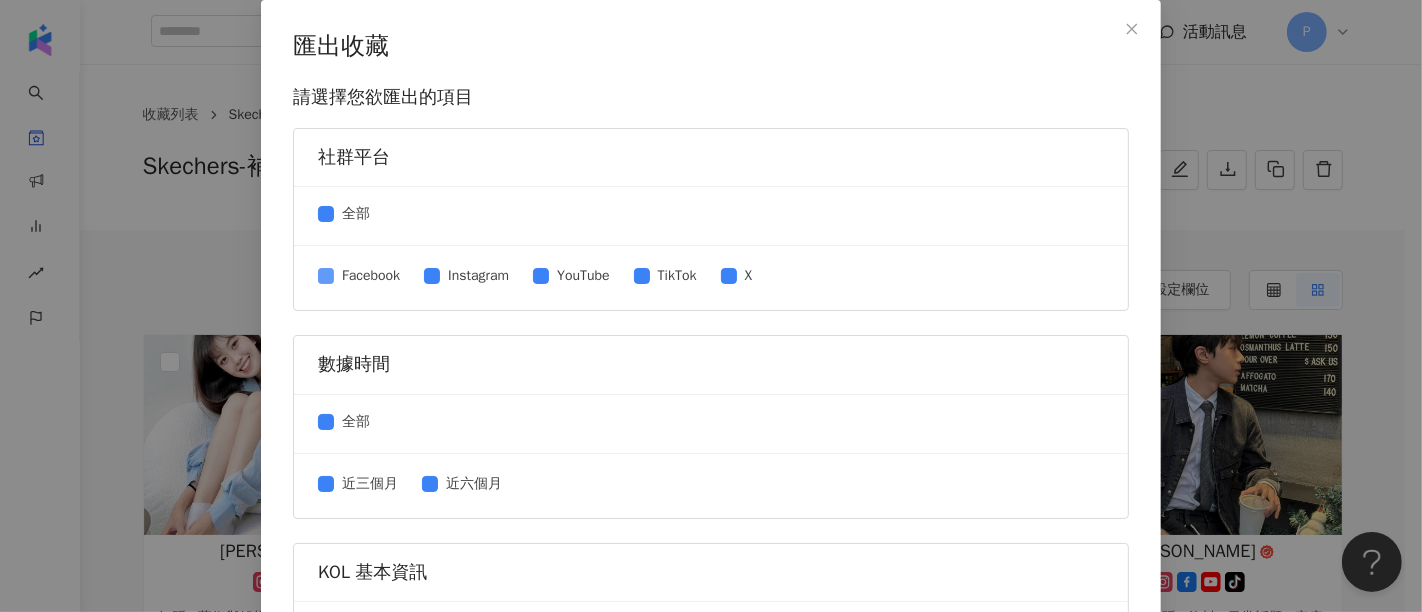 click on "Facebook" at bounding box center [371, 276] 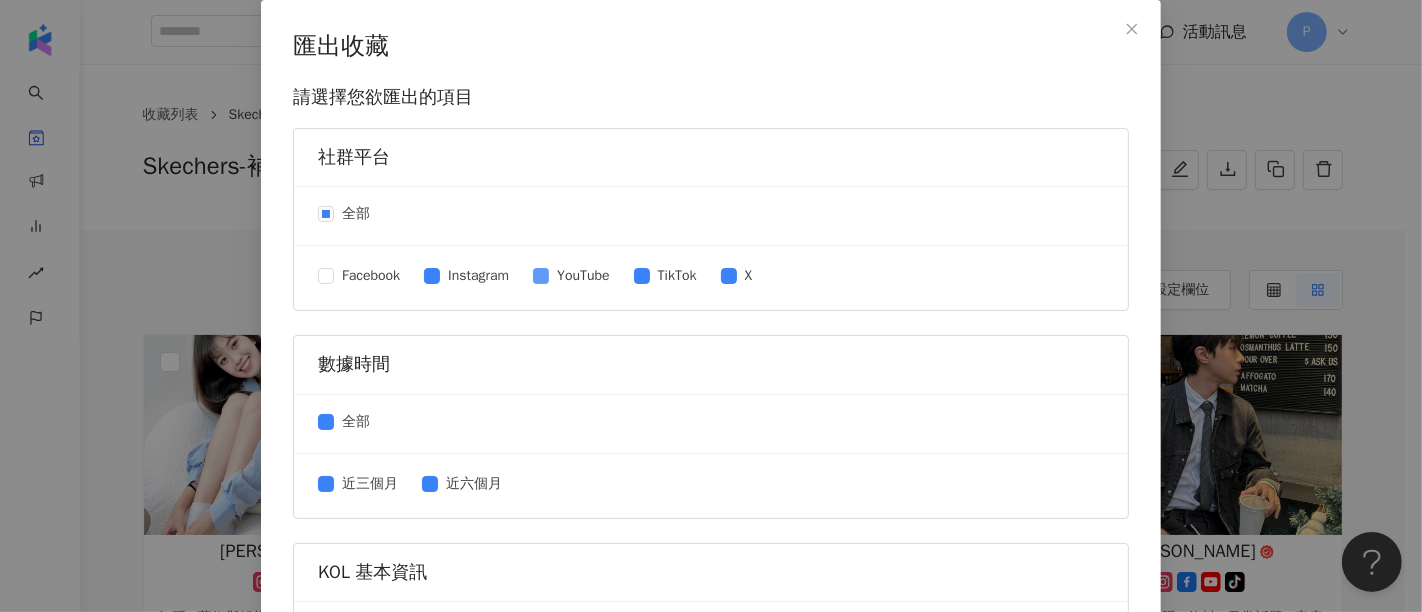 click on "YouTube" at bounding box center (583, 276) 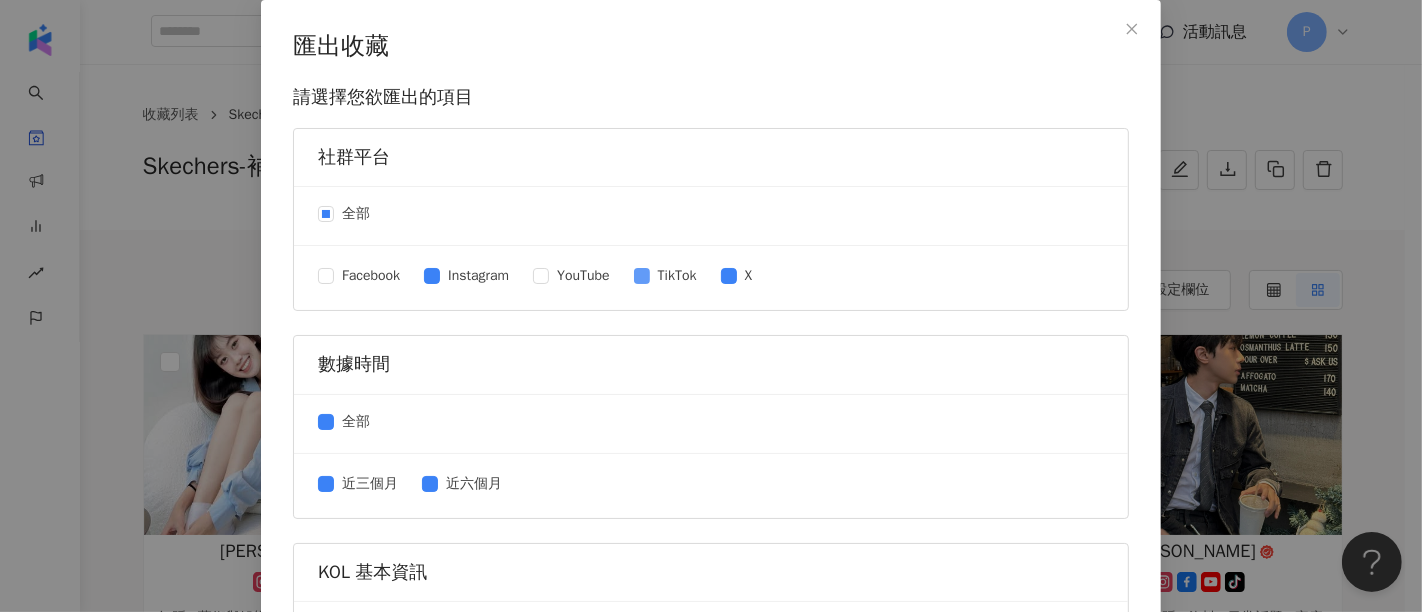 click on "TikTok" at bounding box center (677, 276) 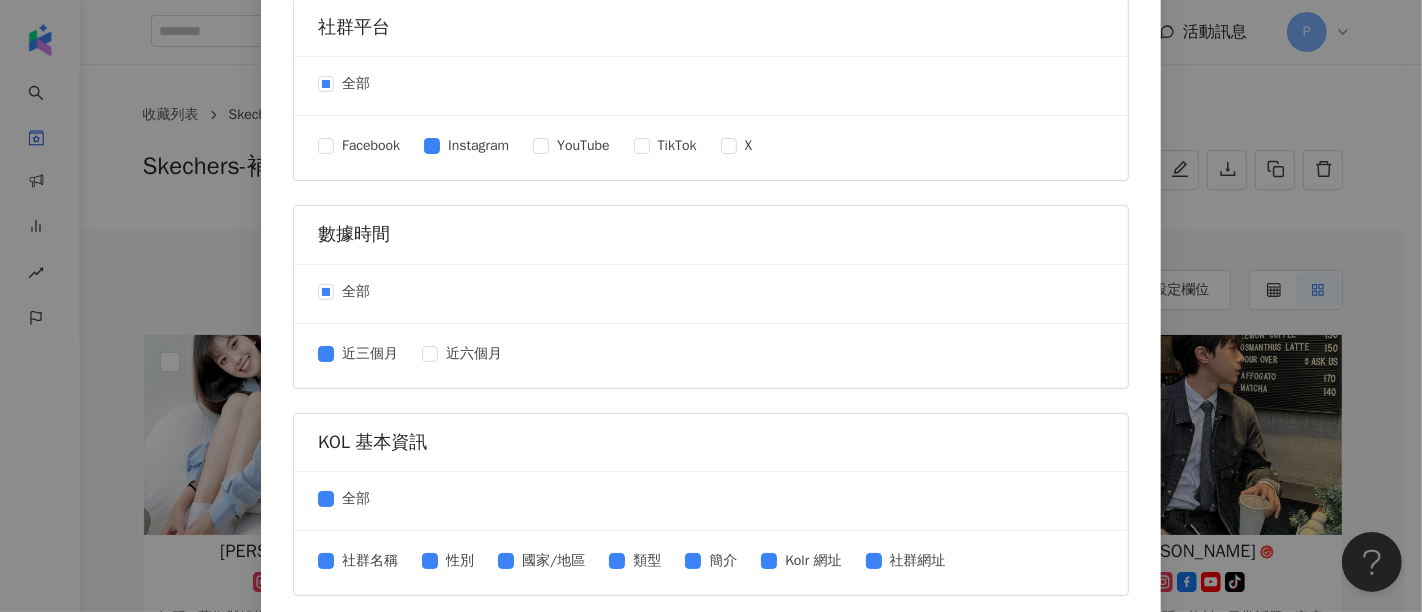 scroll, scrollTop: 333, scrollLeft: 0, axis: vertical 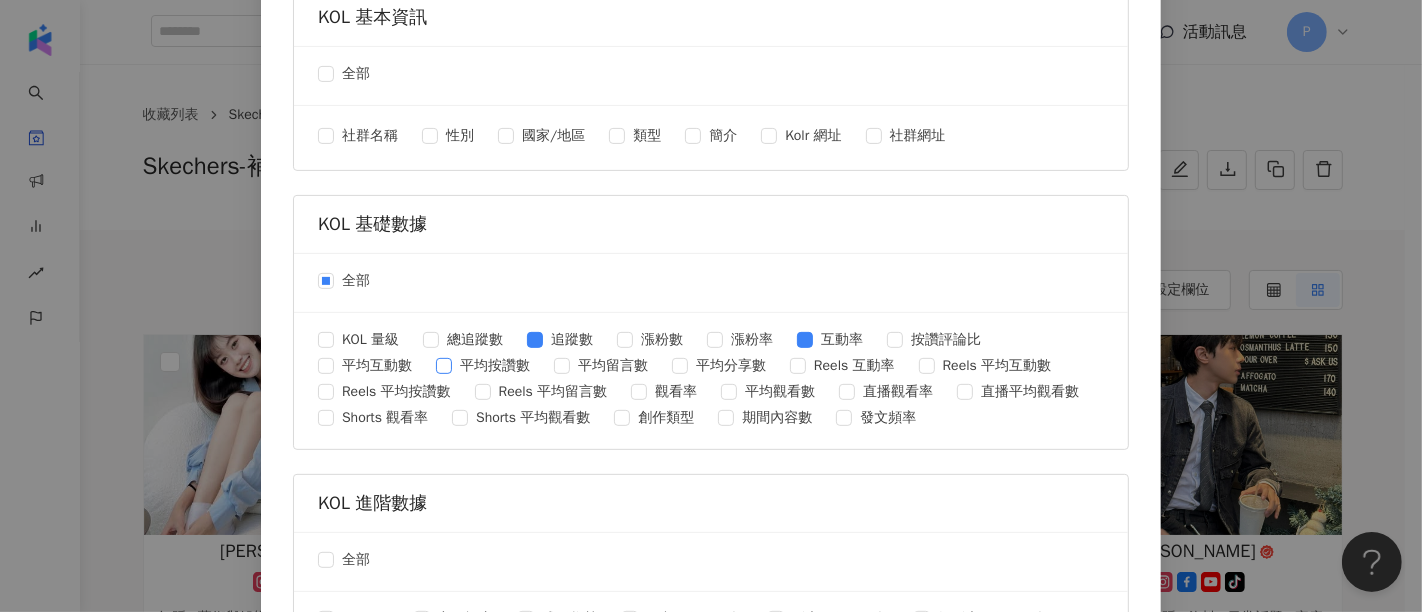 click on "平均按讚數" at bounding box center [495, 366] 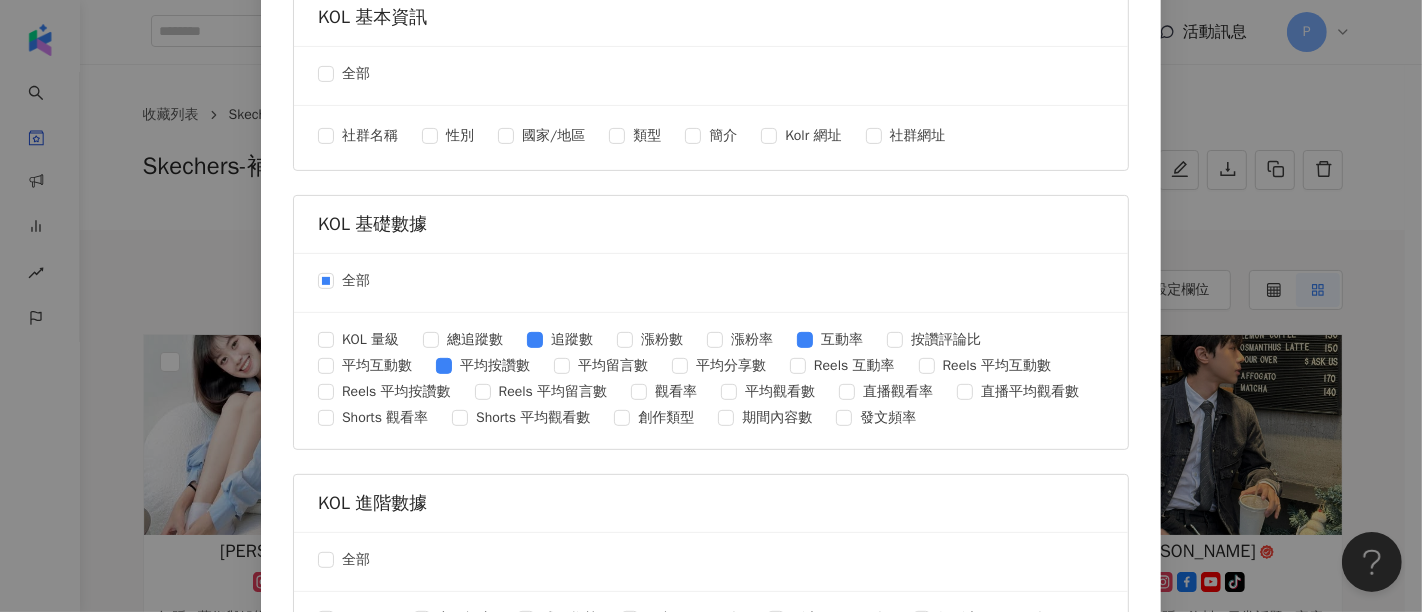 scroll, scrollTop: 666, scrollLeft: 0, axis: vertical 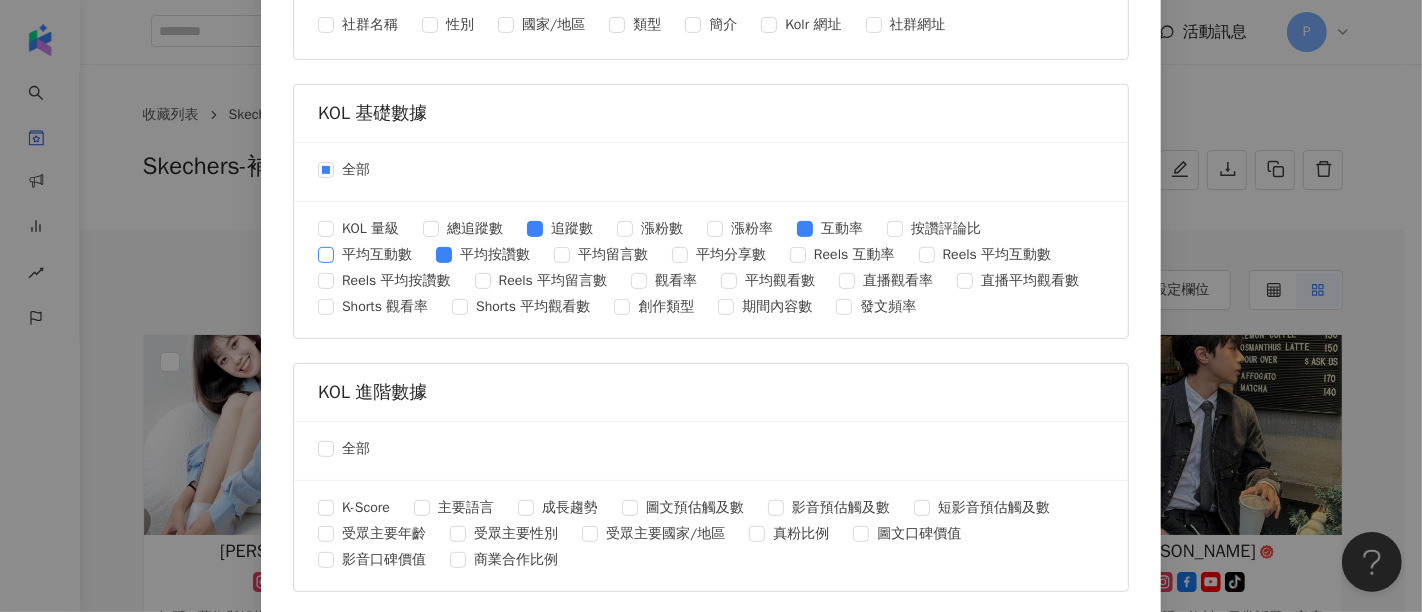click on "平均互動數" at bounding box center [377, 255] 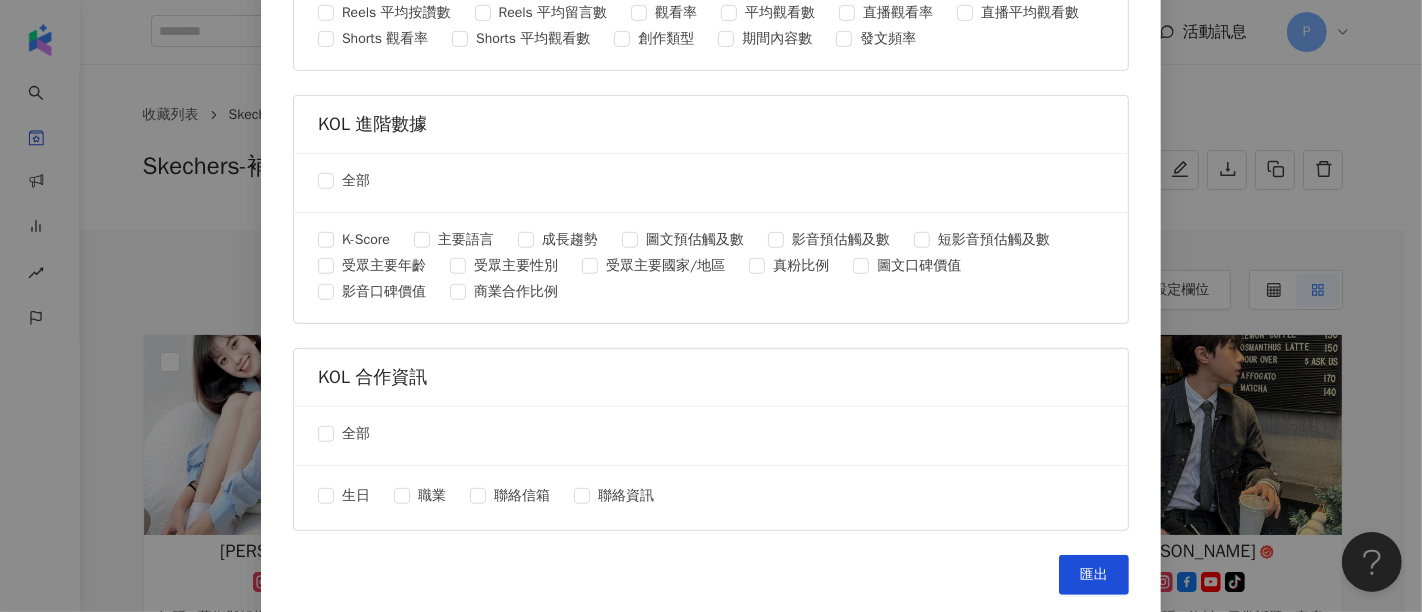 scroll, scrollTop: 489, scrollLeft: 0, axis: vertical 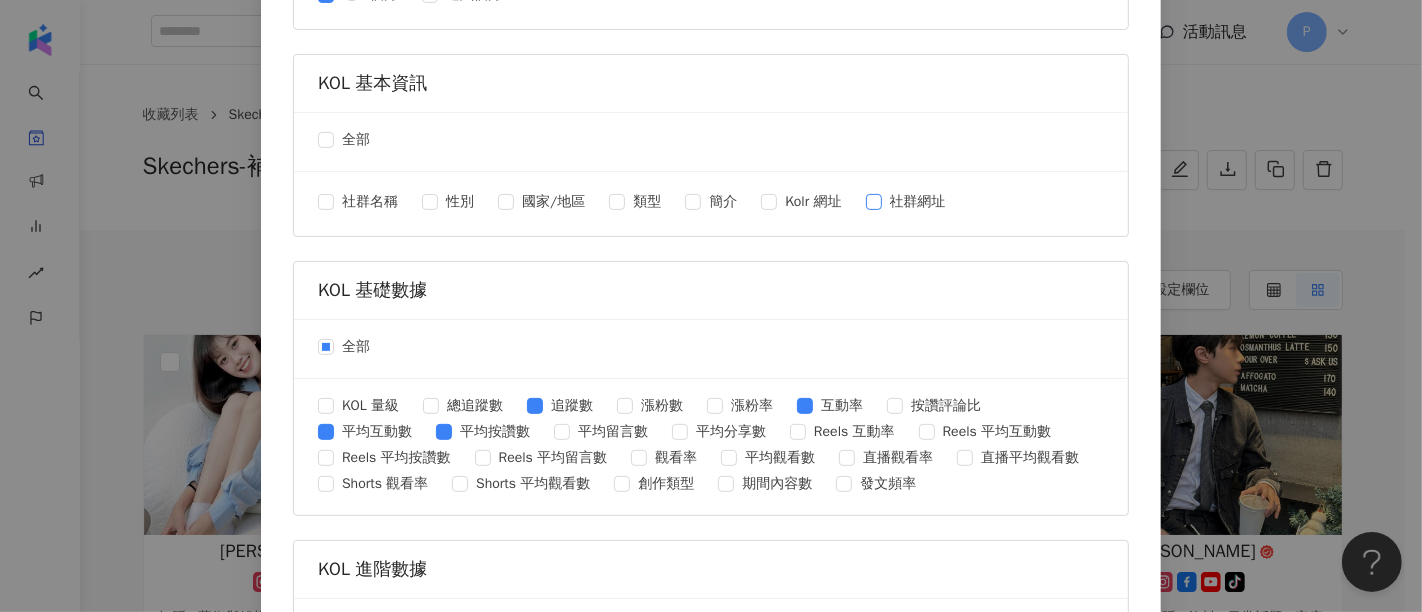 click on "社群網址" at bounding box center (918, 202) 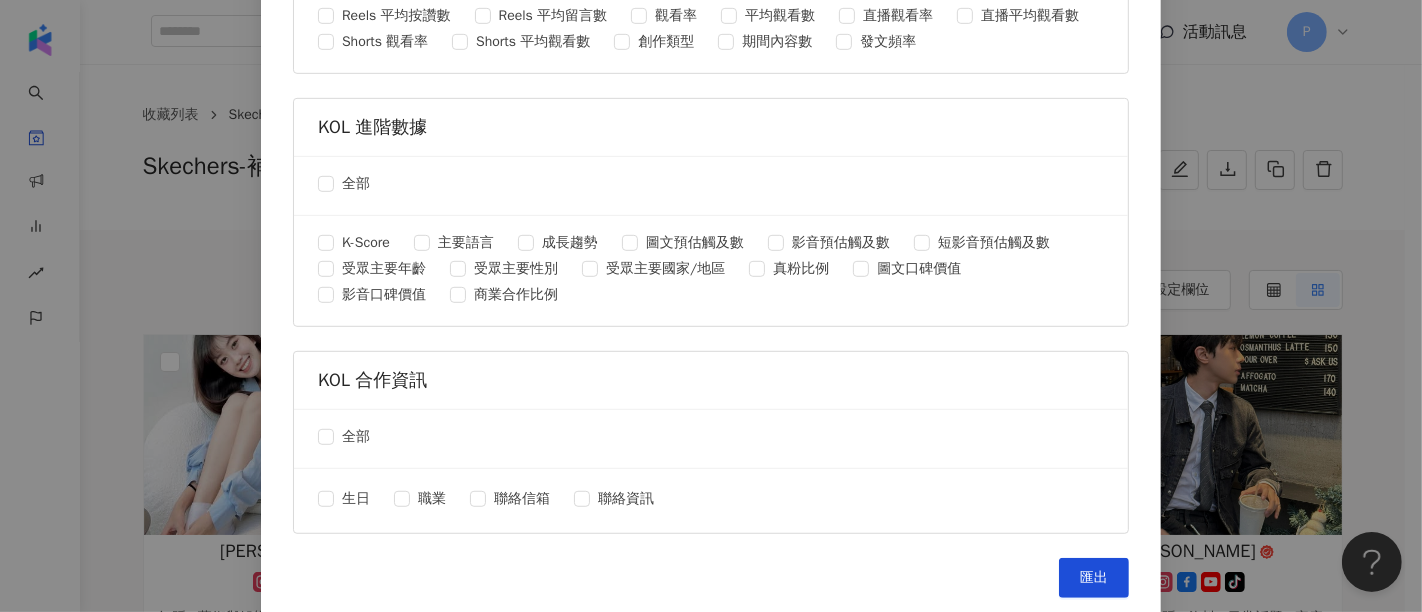 scroll, scrollTop: 934, scrollLeft: 0, axis: vertical 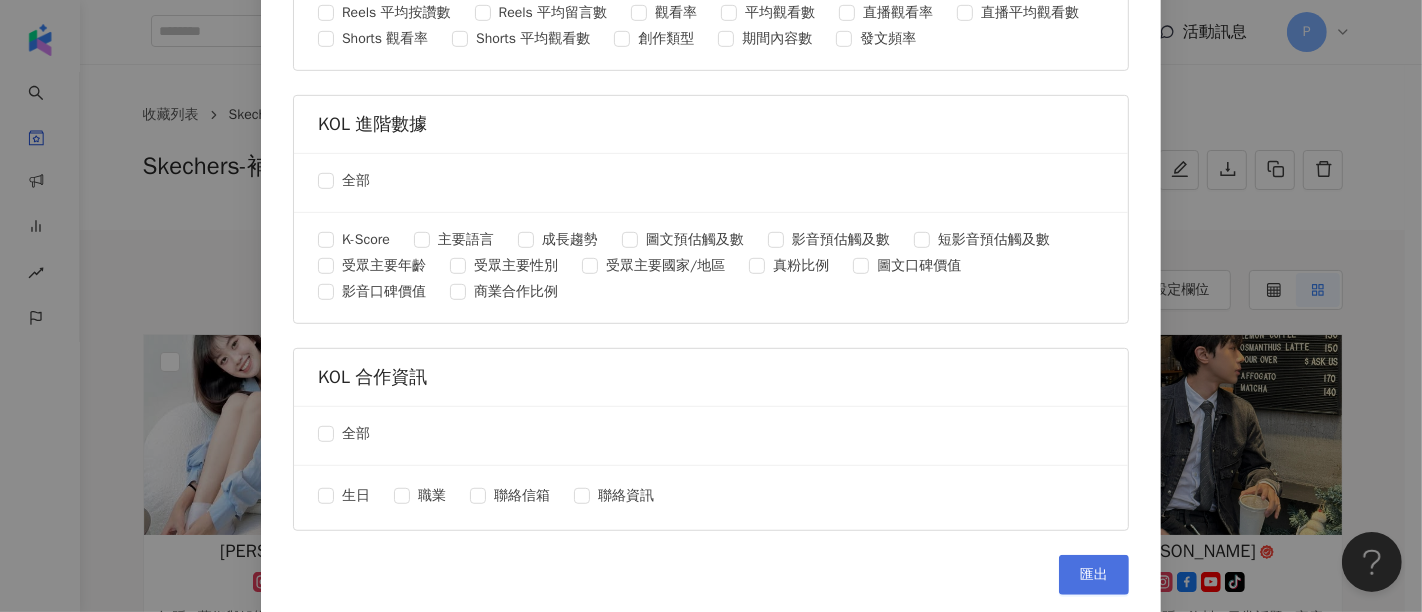 click on "匯出" at bounding box center [1094, 575] 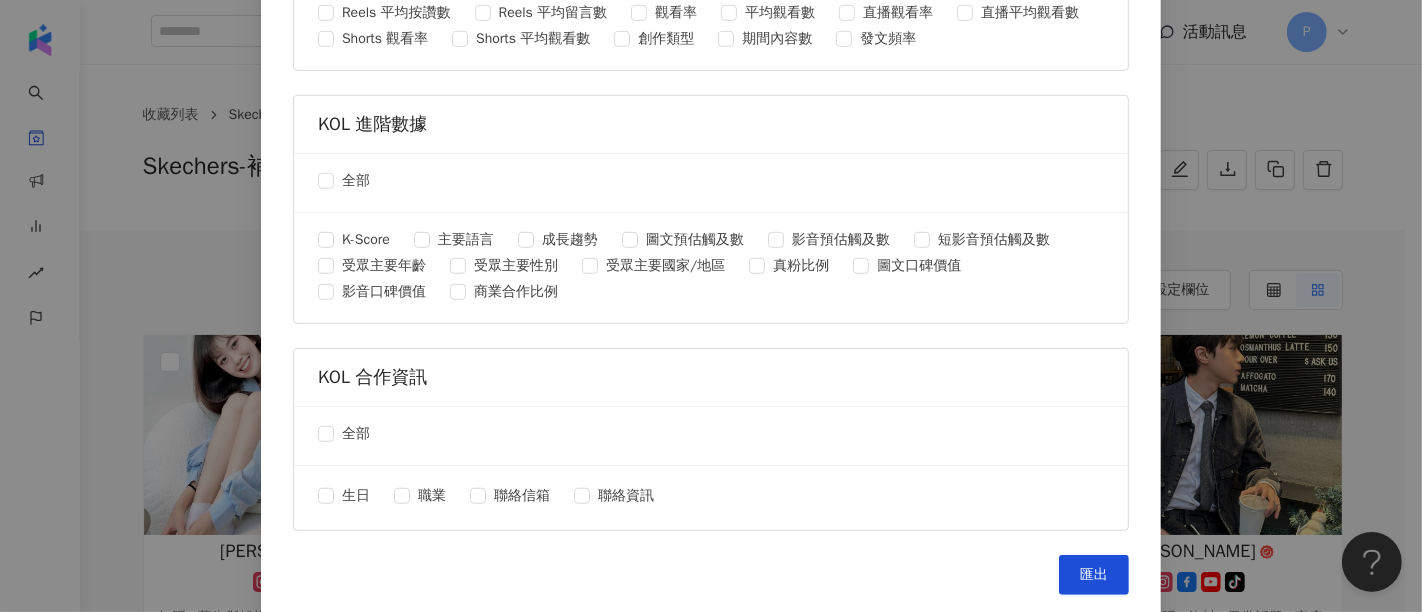click on "匯出收藏 請選擇您欲匯出的項目 社群平台 全部 Facebook Instagram YouTube TikTok X 數據時間 全部 近三個月 近六個月 KOL 基本資訊 全部 社群名稱 性別 國家/地區 類型 簡介 Kolr 網址 社群網址 KOL 基礎數據 全部 KOL 量級 總追蹤數 追蹤數 漲粉數 漲粉率 互動率 按讚評論比 平均互動數 平均按讚數 平均留言數 平均分享數 Reels 互動率 Reels 平均互動數 Reels 平均按讚數 Reels 平均留言數 觀看率 平均觀看數 直播觀看率 直播平均觀看數 Shorts 觀看率 Shorts 平均觀看數 創作類型 期間內容數 發文頻率 KOL 進階數據 全部 K-Score 主要語言 成長趨勢 圖文預估觸及數 影音預估觸及數 短影音預估觸及數 受眾主要年齡 受眾主要性別 受眾主要國家/地區 真粉比例 圖文口碑價值 影音口碑價值 商業合作比例 KOL 合作資訊 全部 生日 職業 聯絡信箱 聯絡資訊 匯出" at bounding box center [711, 306] 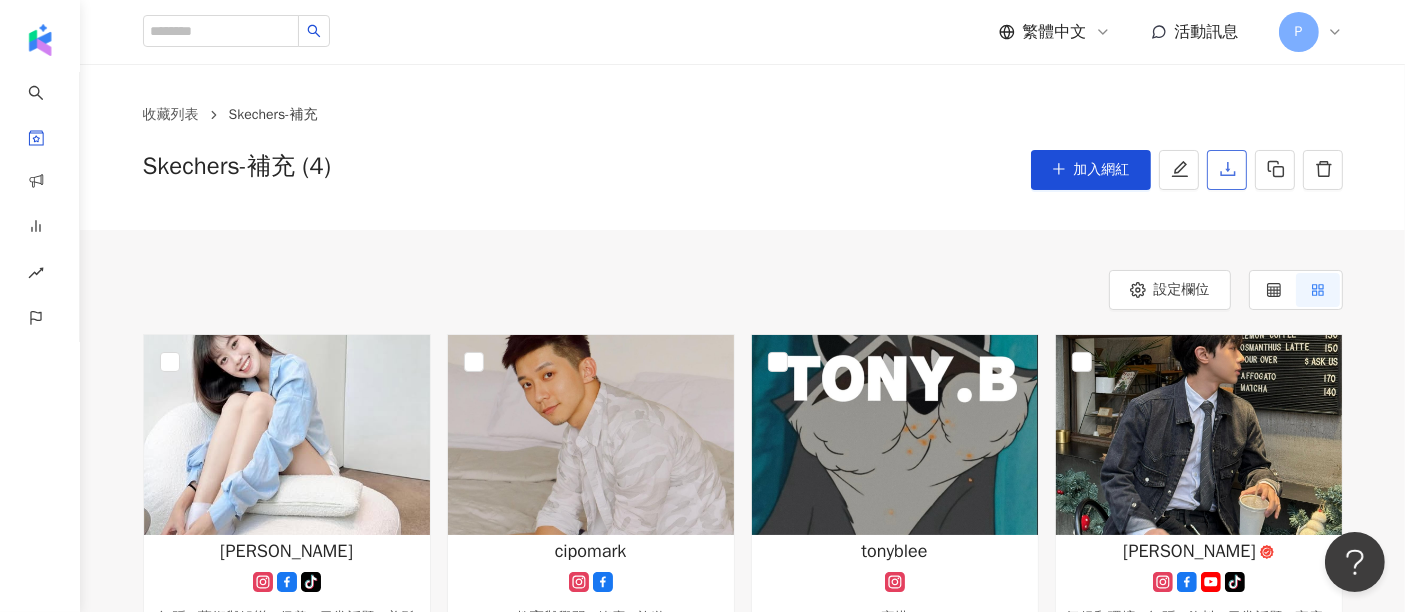 click at bounding box center (1227, 170) 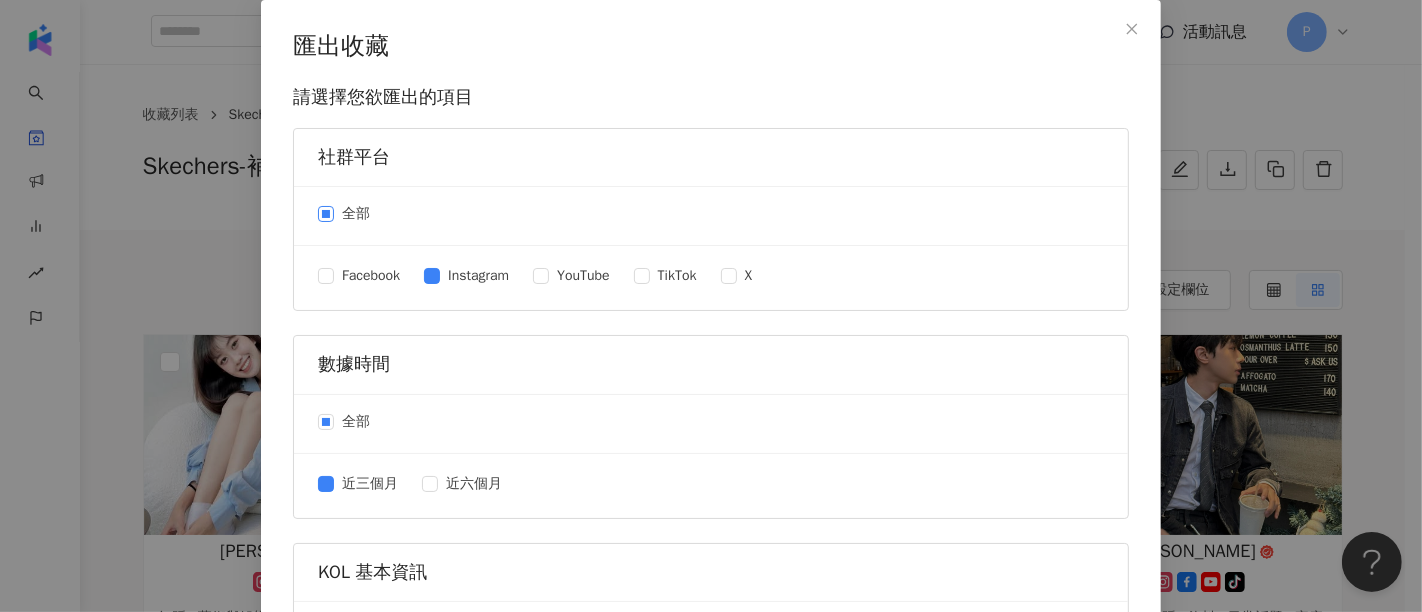 click on "全部" at bounding box center [356, 214] 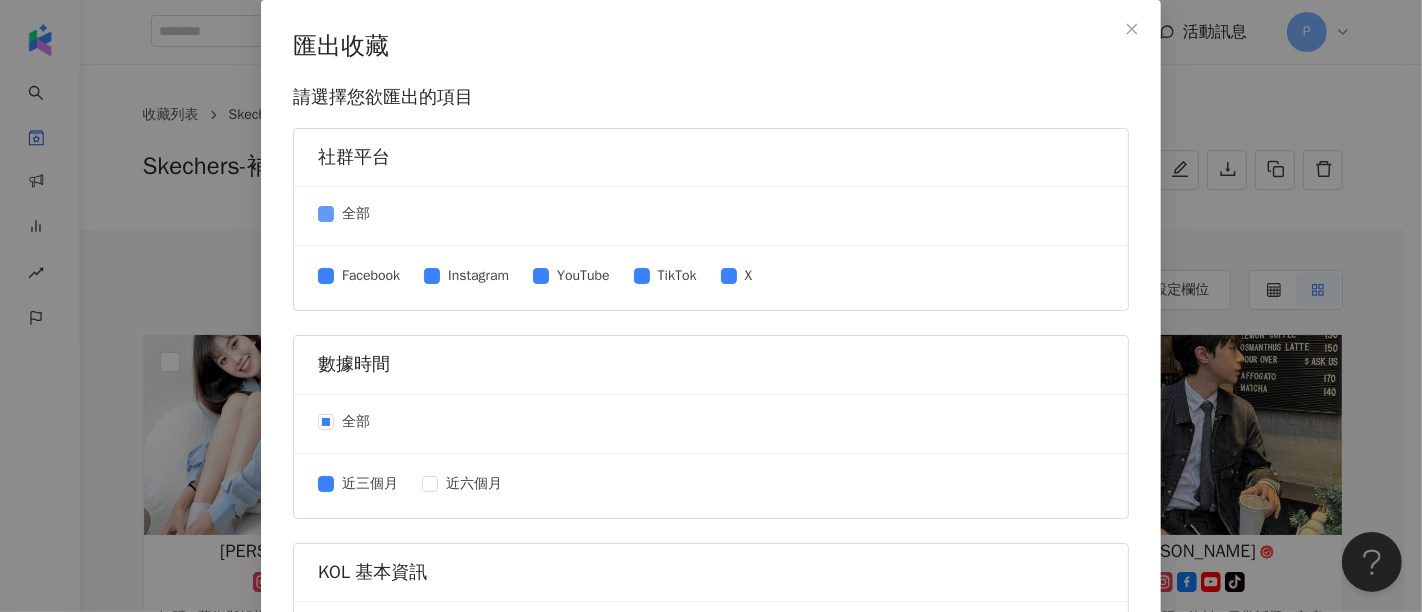 click on "全部" at bounding box center (356, 214) 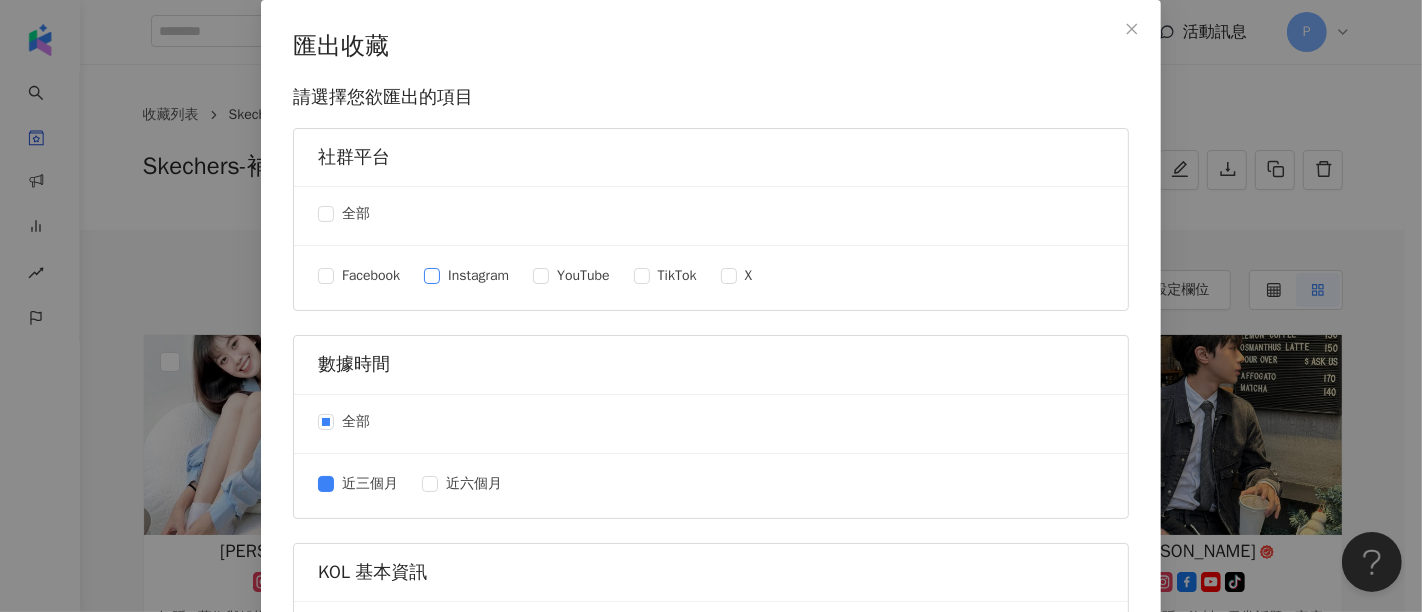 click on "Instagram" at bounding box center (478, 276) 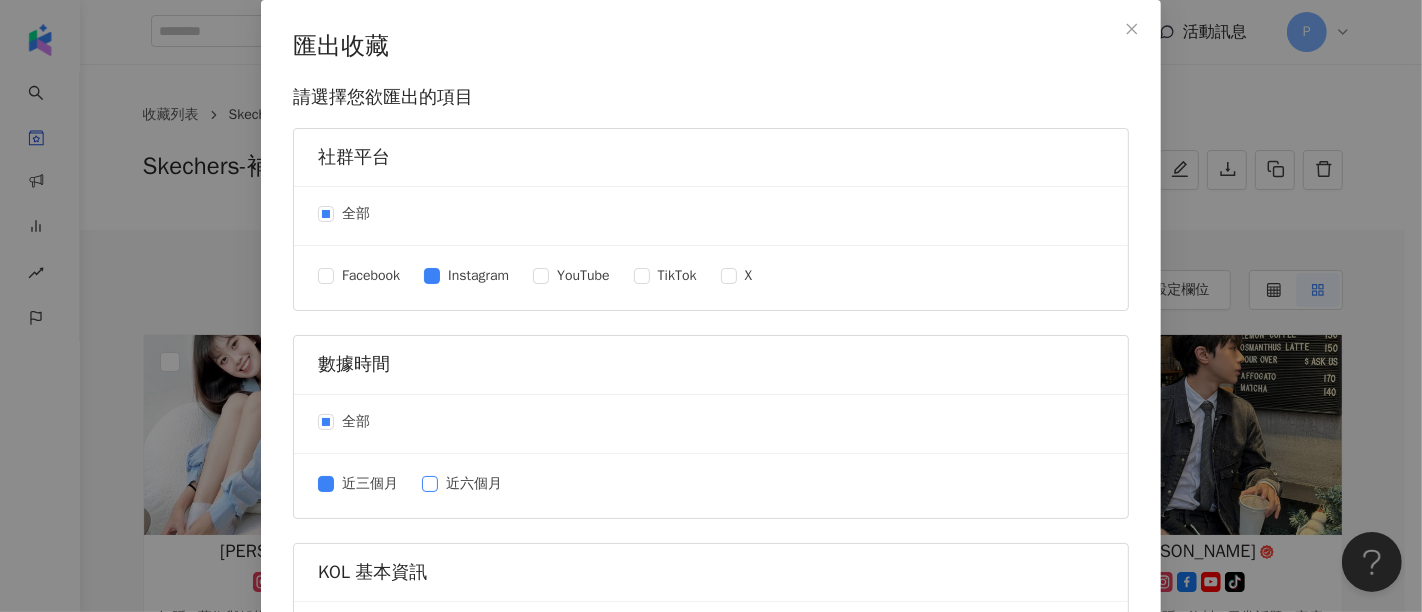 click on "近六個月" at bounding box center (474, 484) 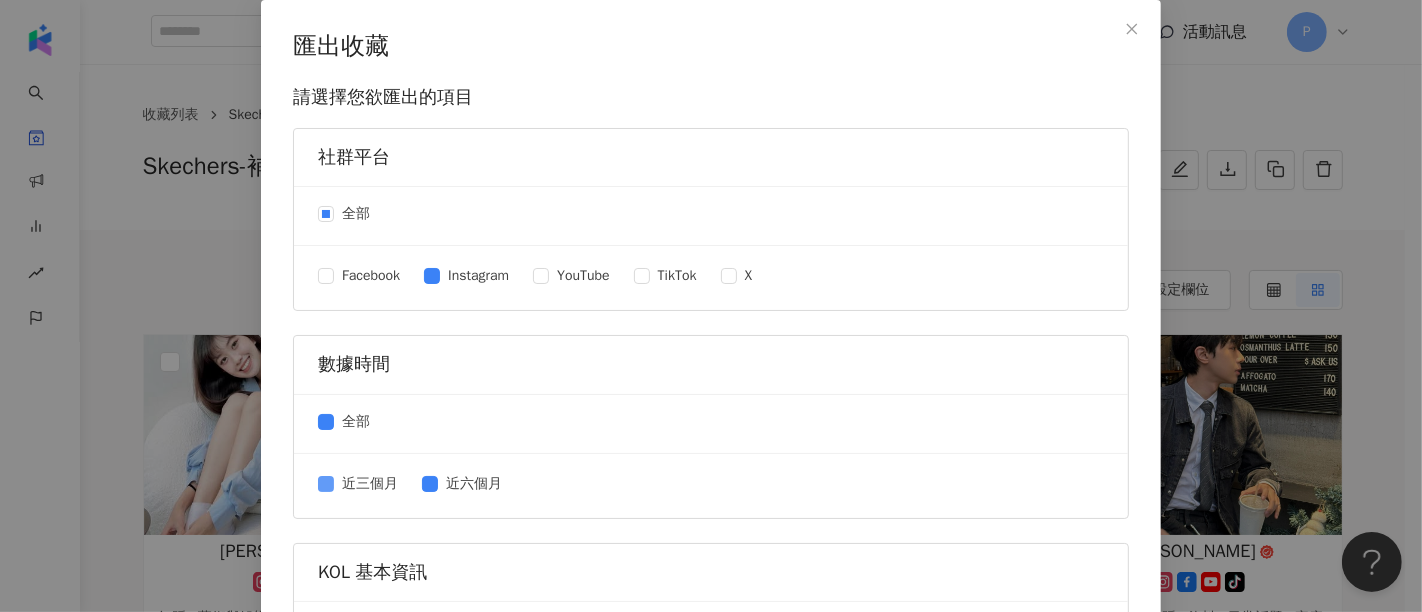 click on "近三個月" at bounding box center (370, 484) 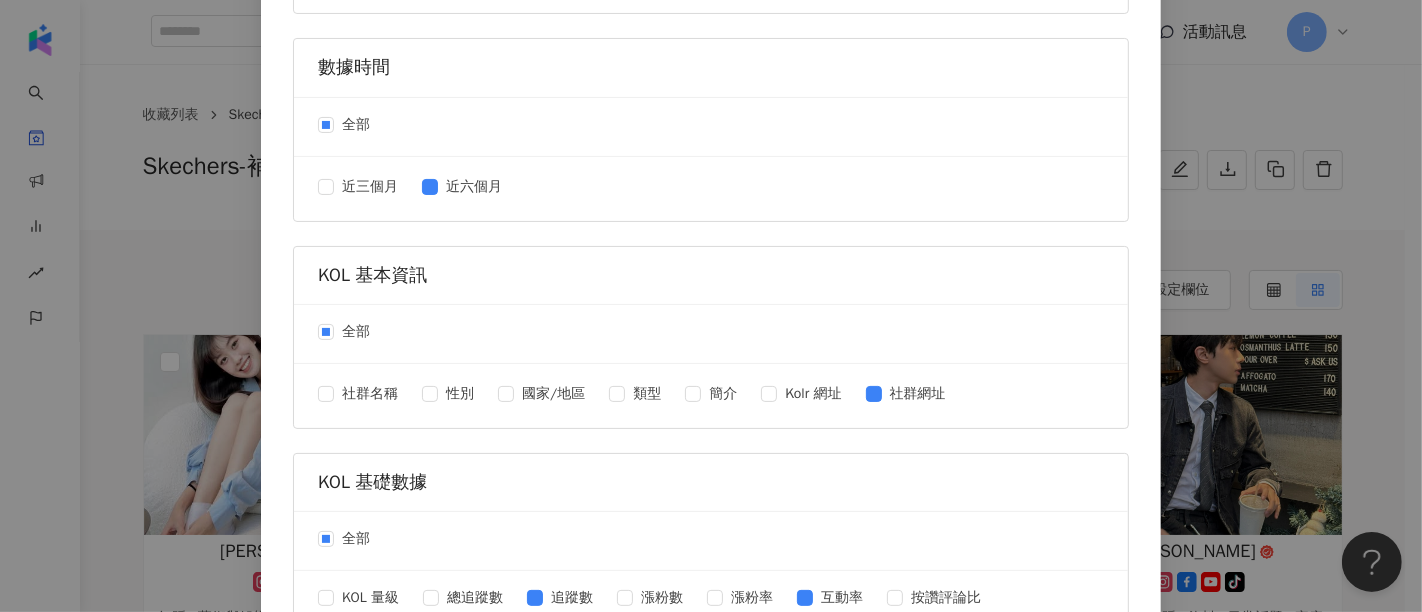 scroll, scrollTop: 333, scrollLeft: 0, axis: vertical 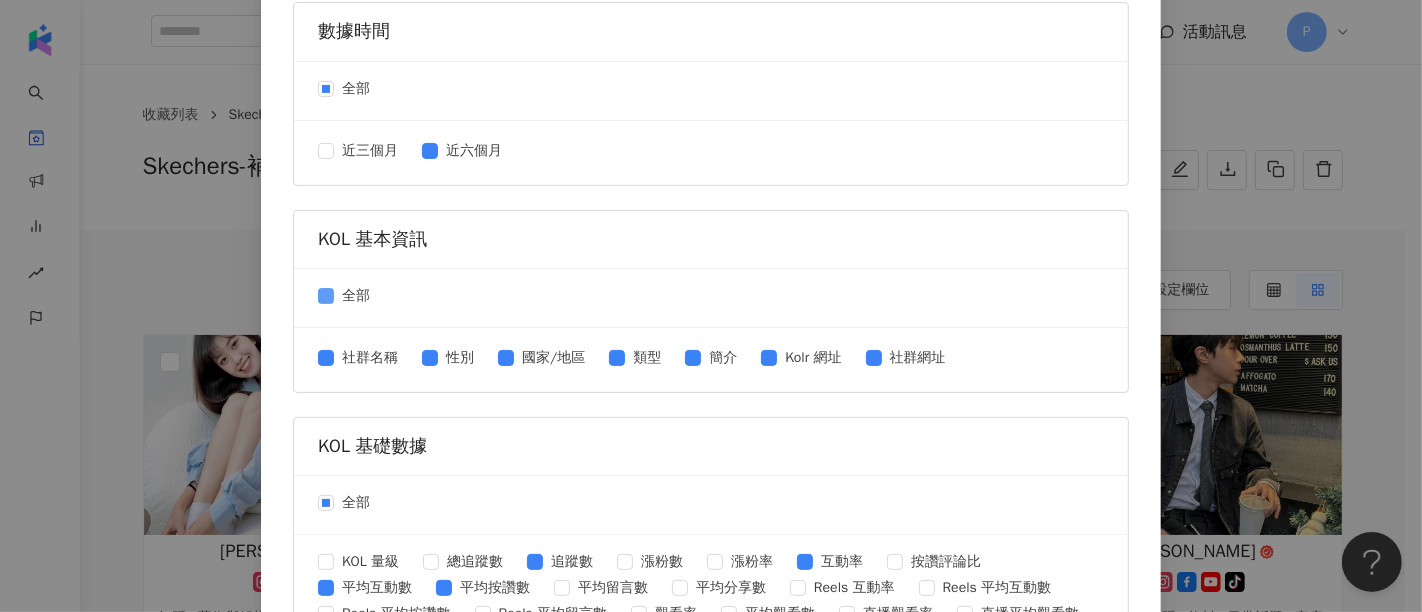 click on "全部" at bounding box center [356, 296] 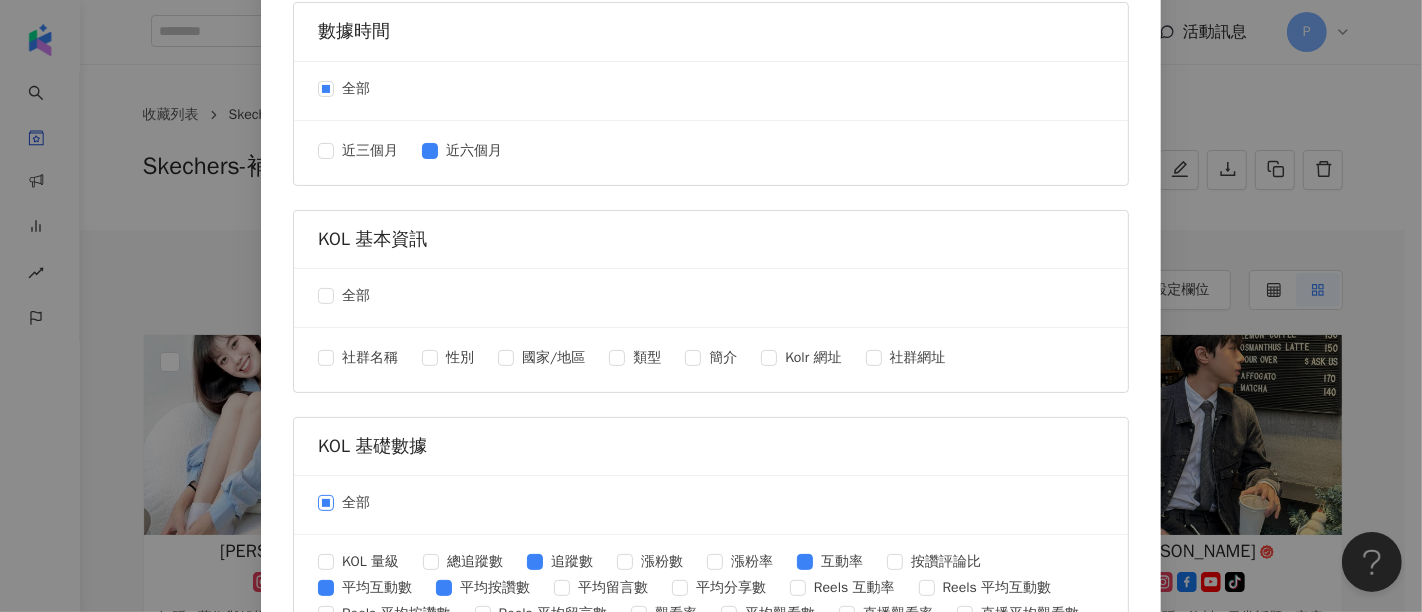 click on "全部" at bounding box center (356, 503) 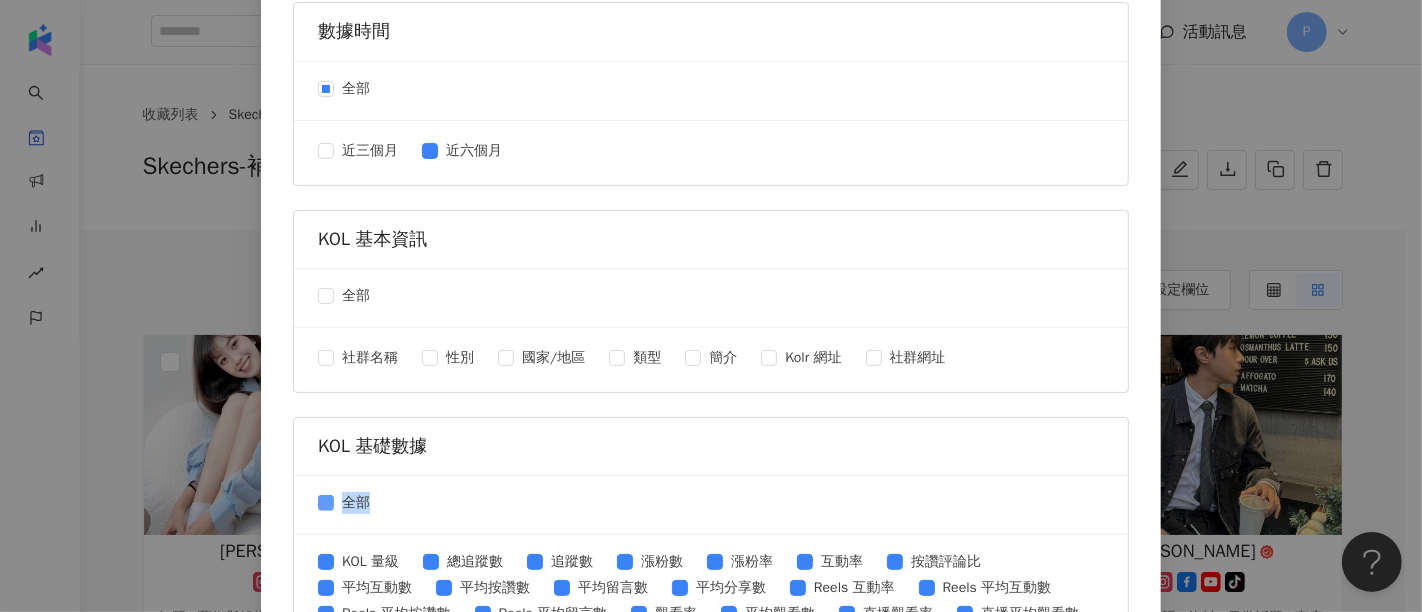click on "全部" at bounding box center (356, 503) 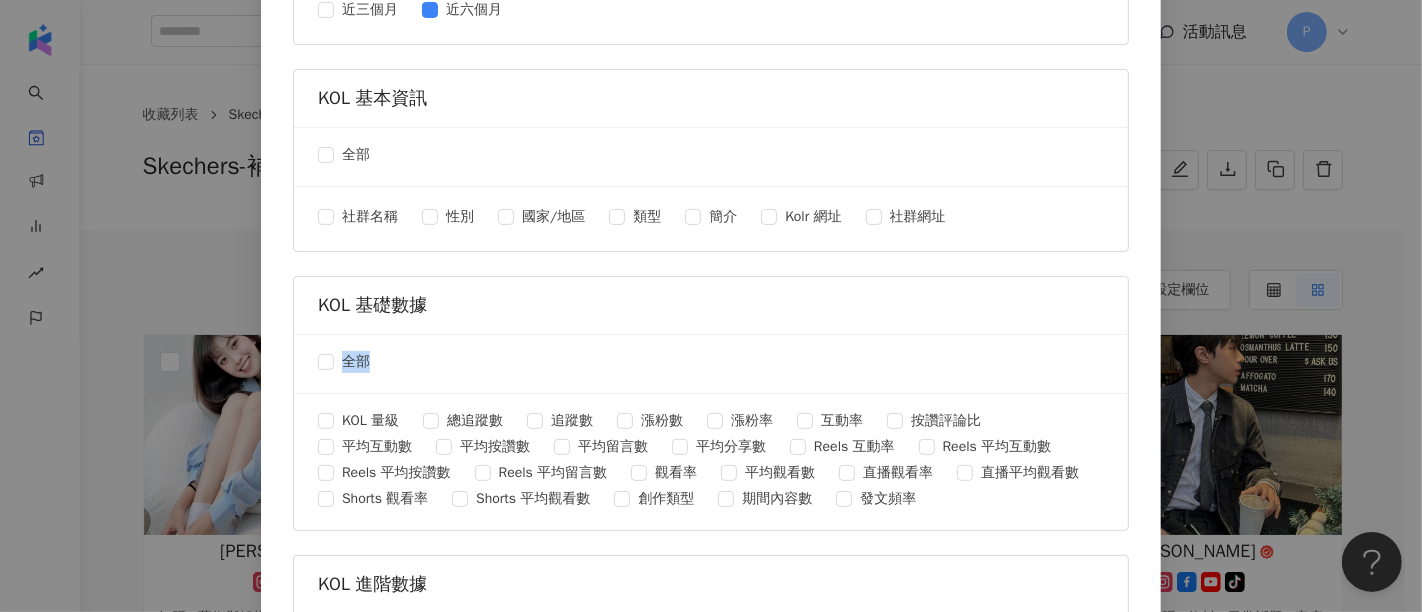 scroll, scrollTop: 555, scrollLeft: 0, axis: vertical 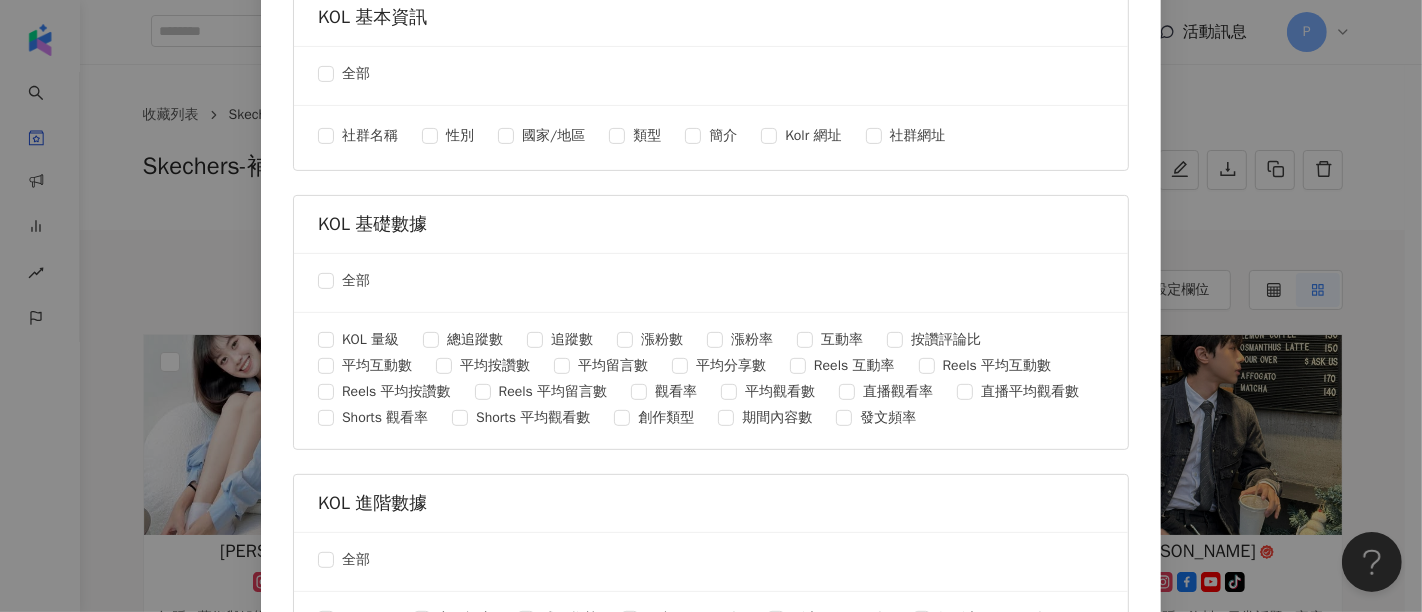 click on "全部" at bounding box center [711, 283] 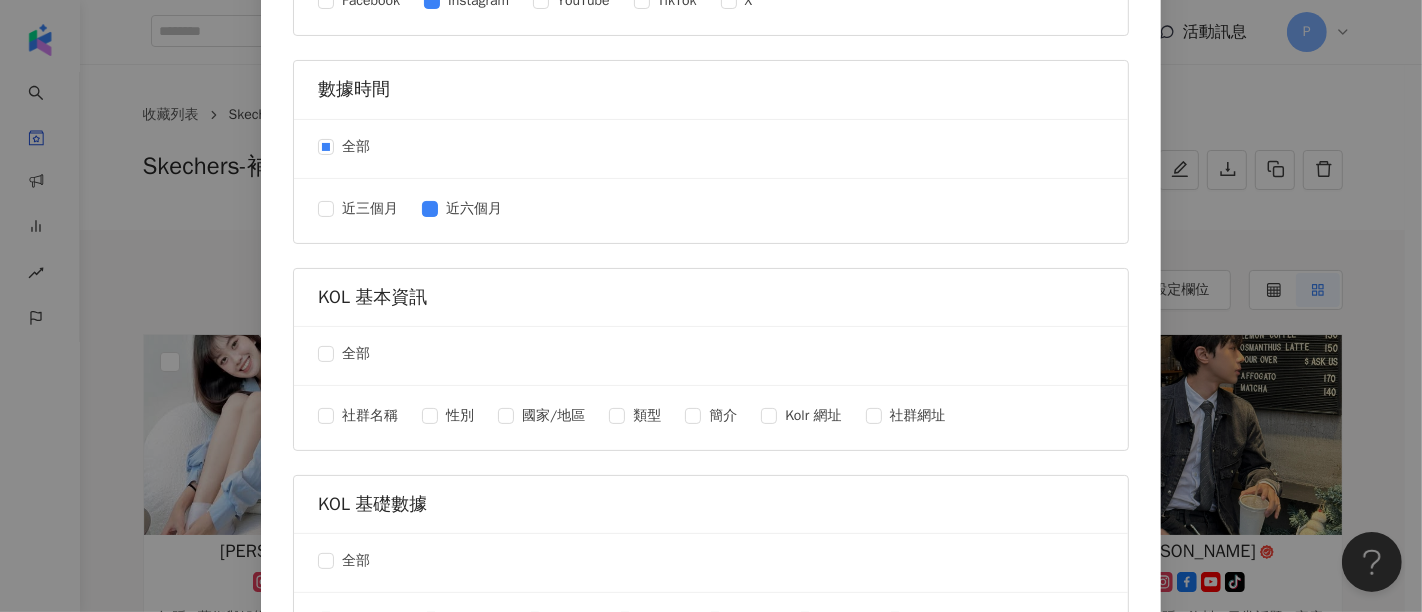 scroll, scrollTop: 555, scrollLeft: 0, axis: vertical 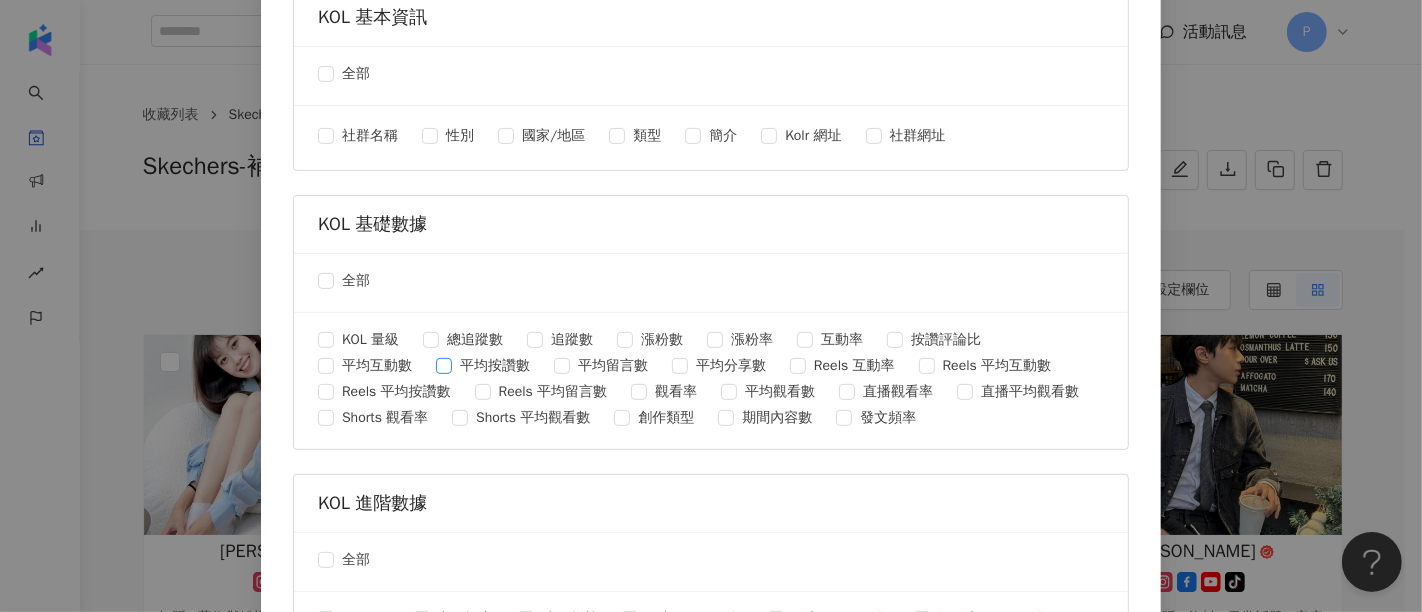 click on "平均按讚數" at bounding box center (495, 366) 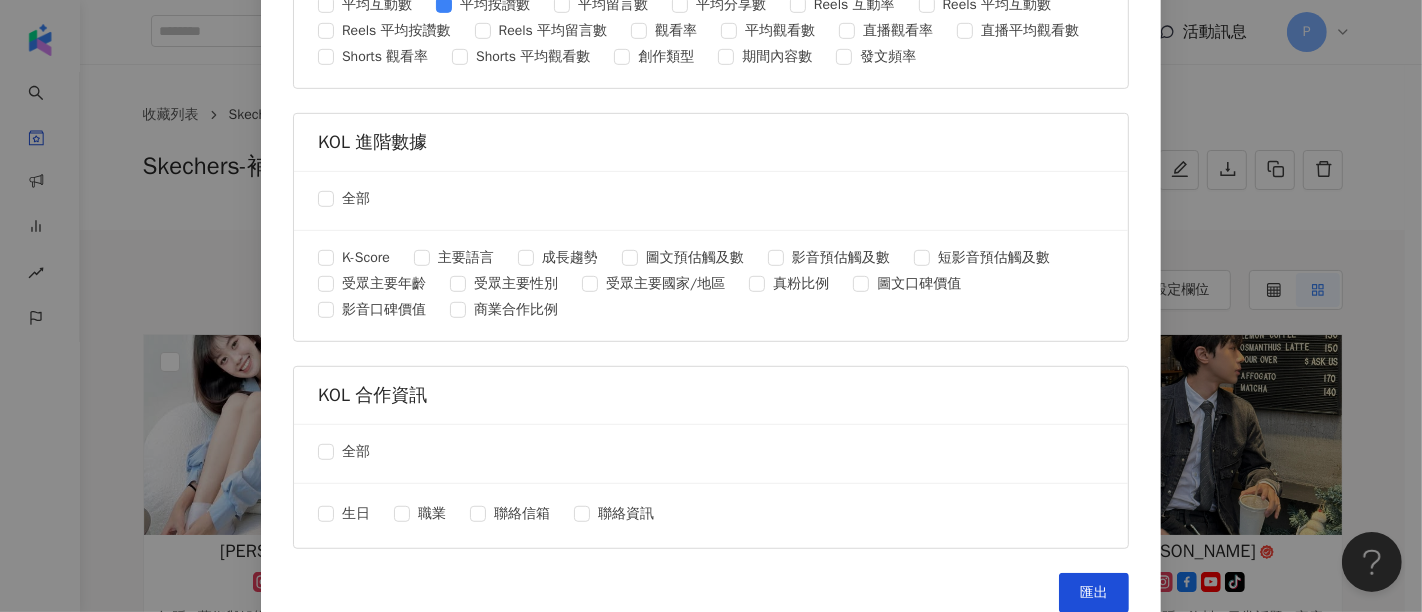 scroll, scrollTop: 934, scrollLeft: 0, axis: vertical 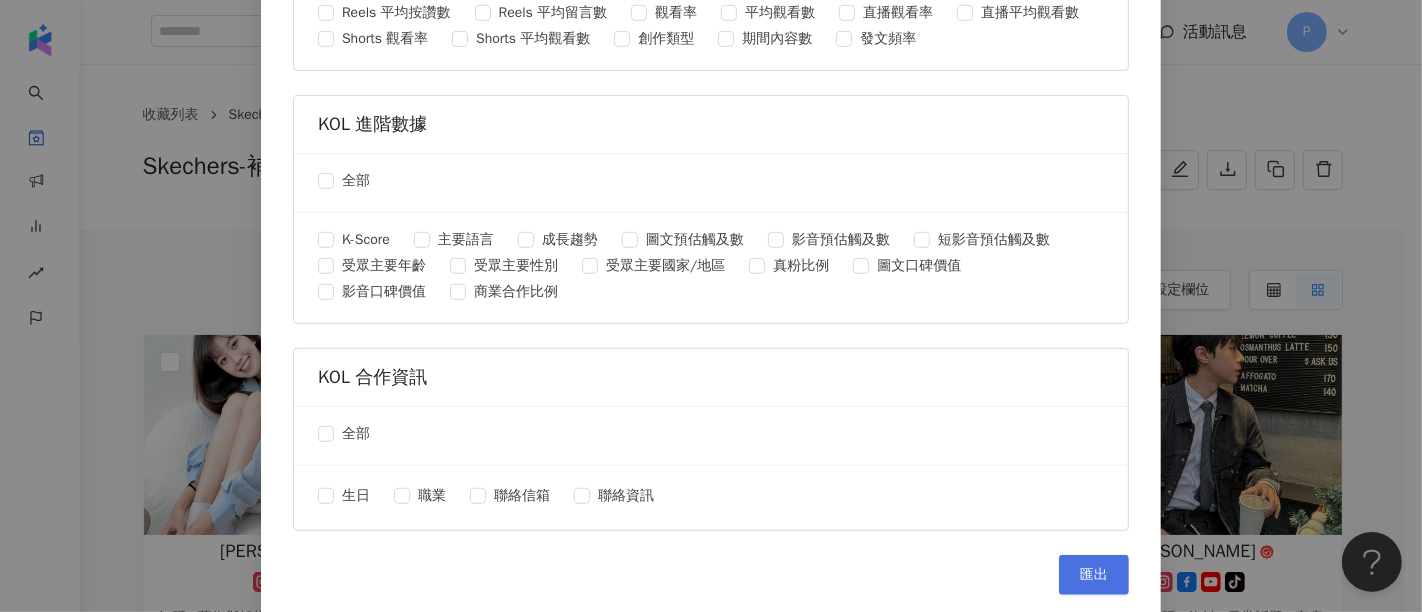 click on "匯出" at bounding box center [1094, 575] 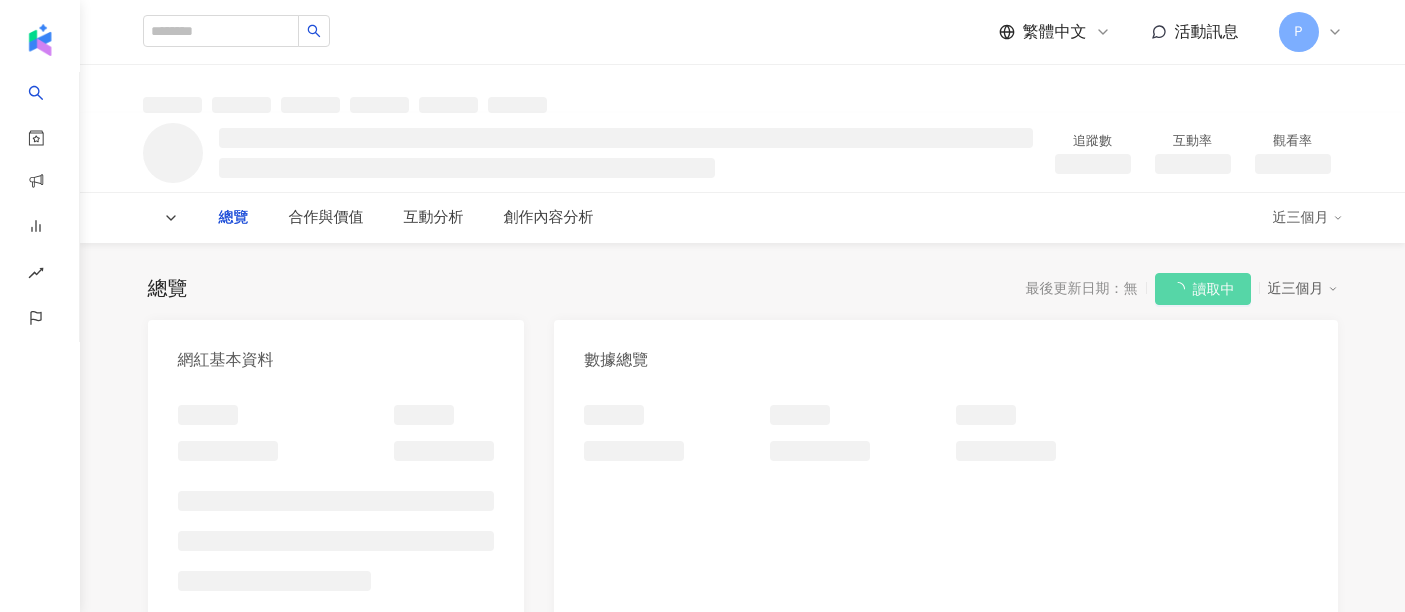 scroll, scrollTop: 0, scrollLeft: 0, axis: both 